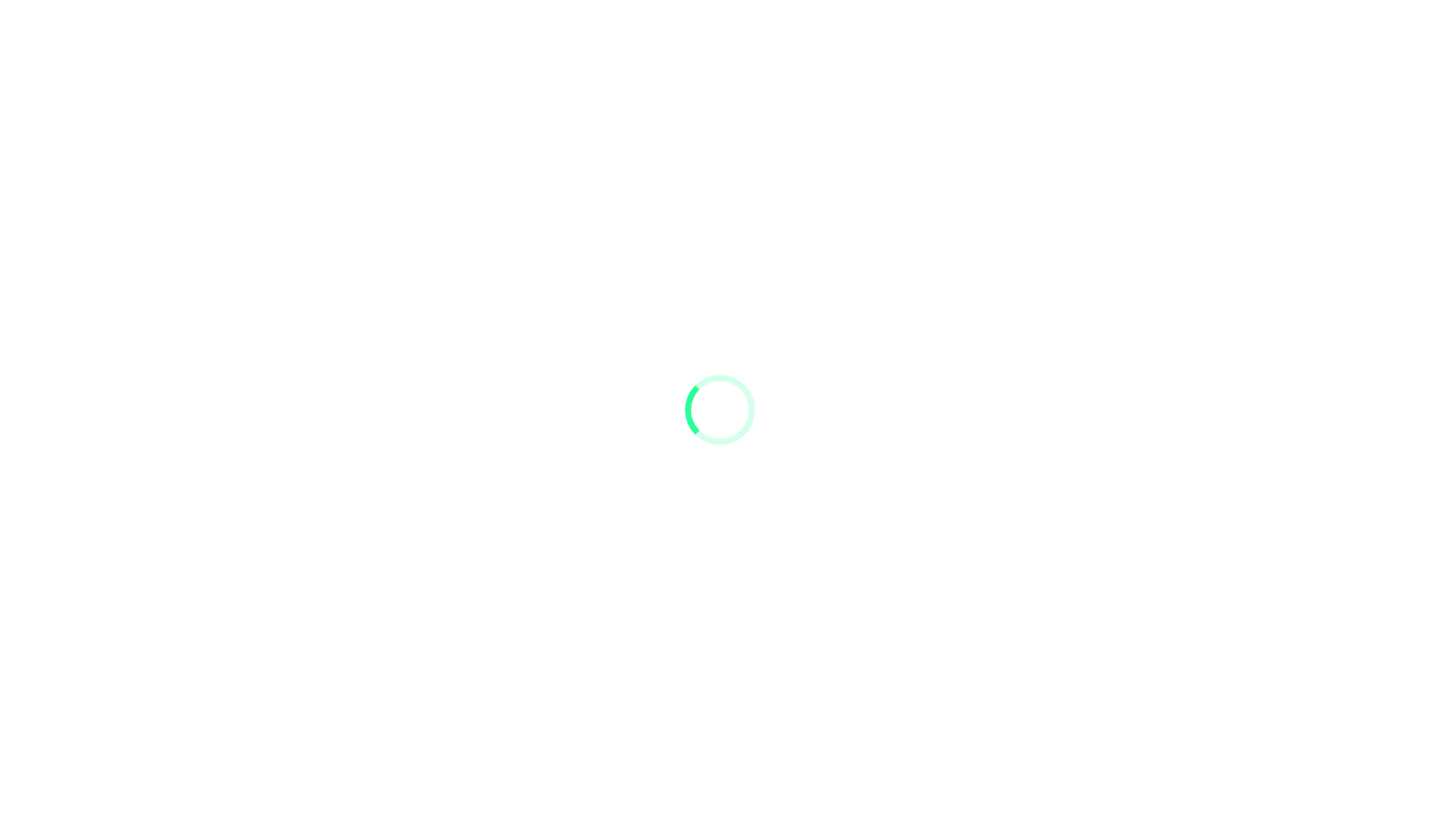 scroll, scrollTop: 0, scrollLeft: 0, axis: both 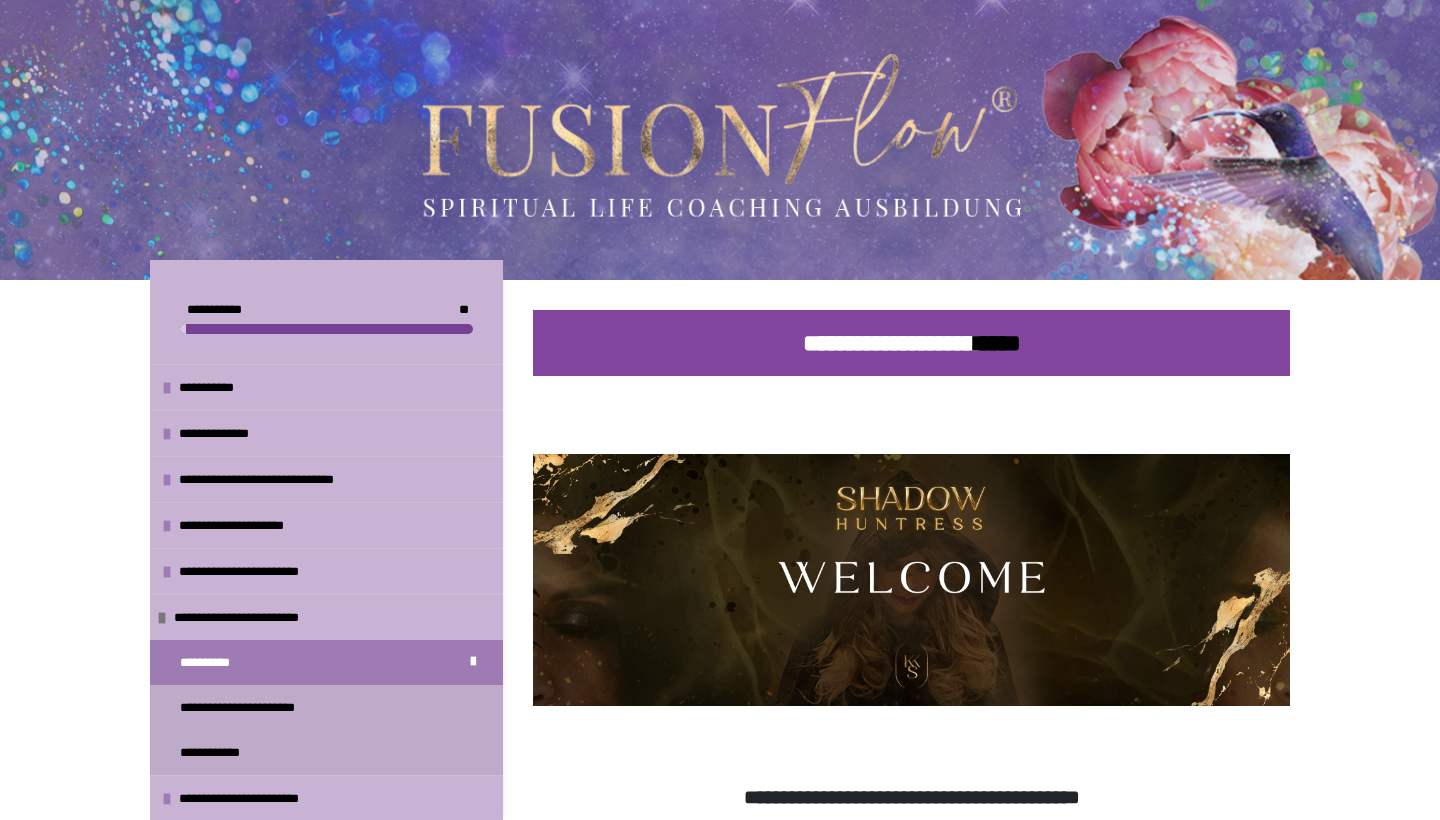 click at bounding box center (720, 144) 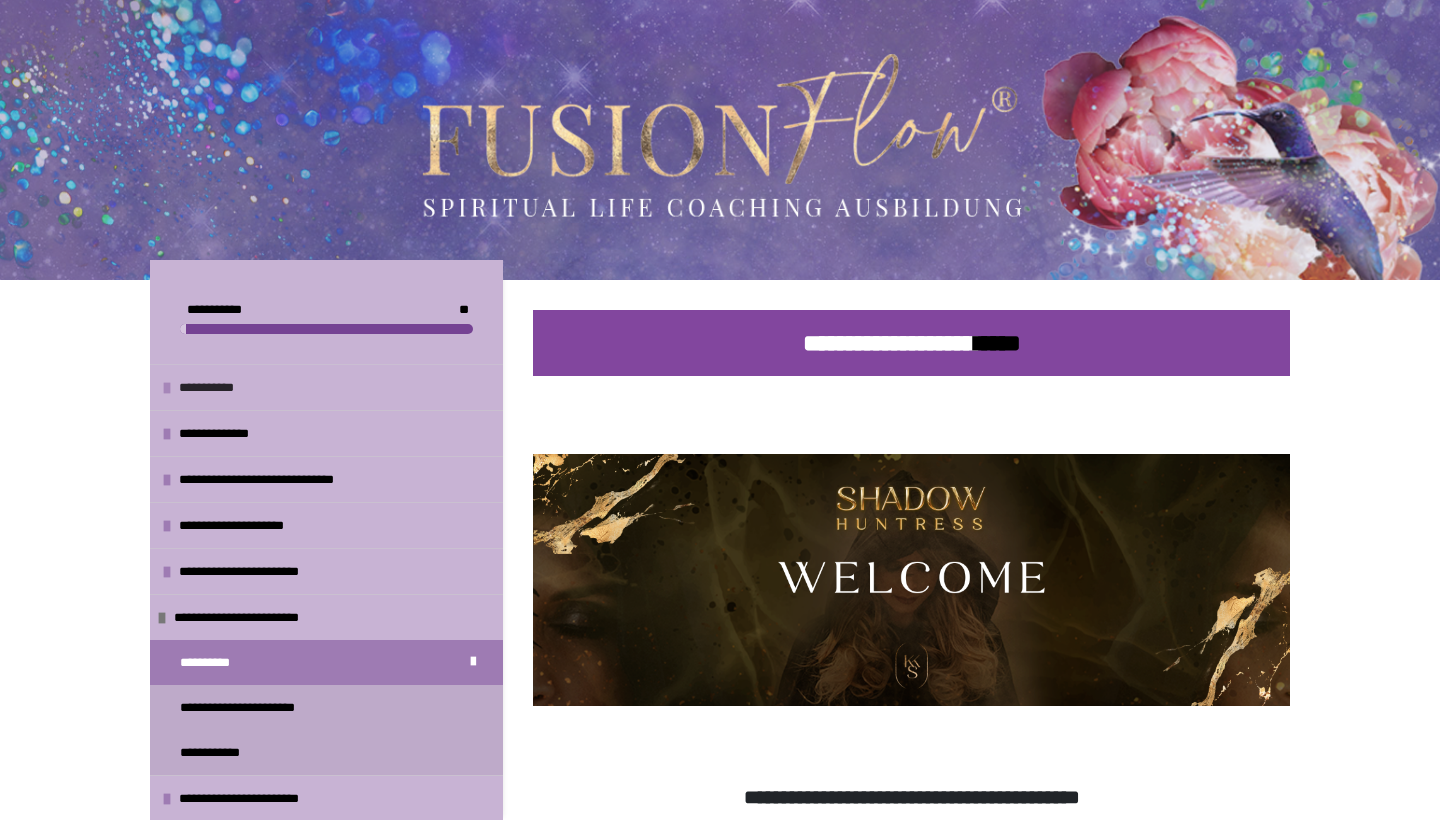 click on "**********" at bounding box center [326, 387] 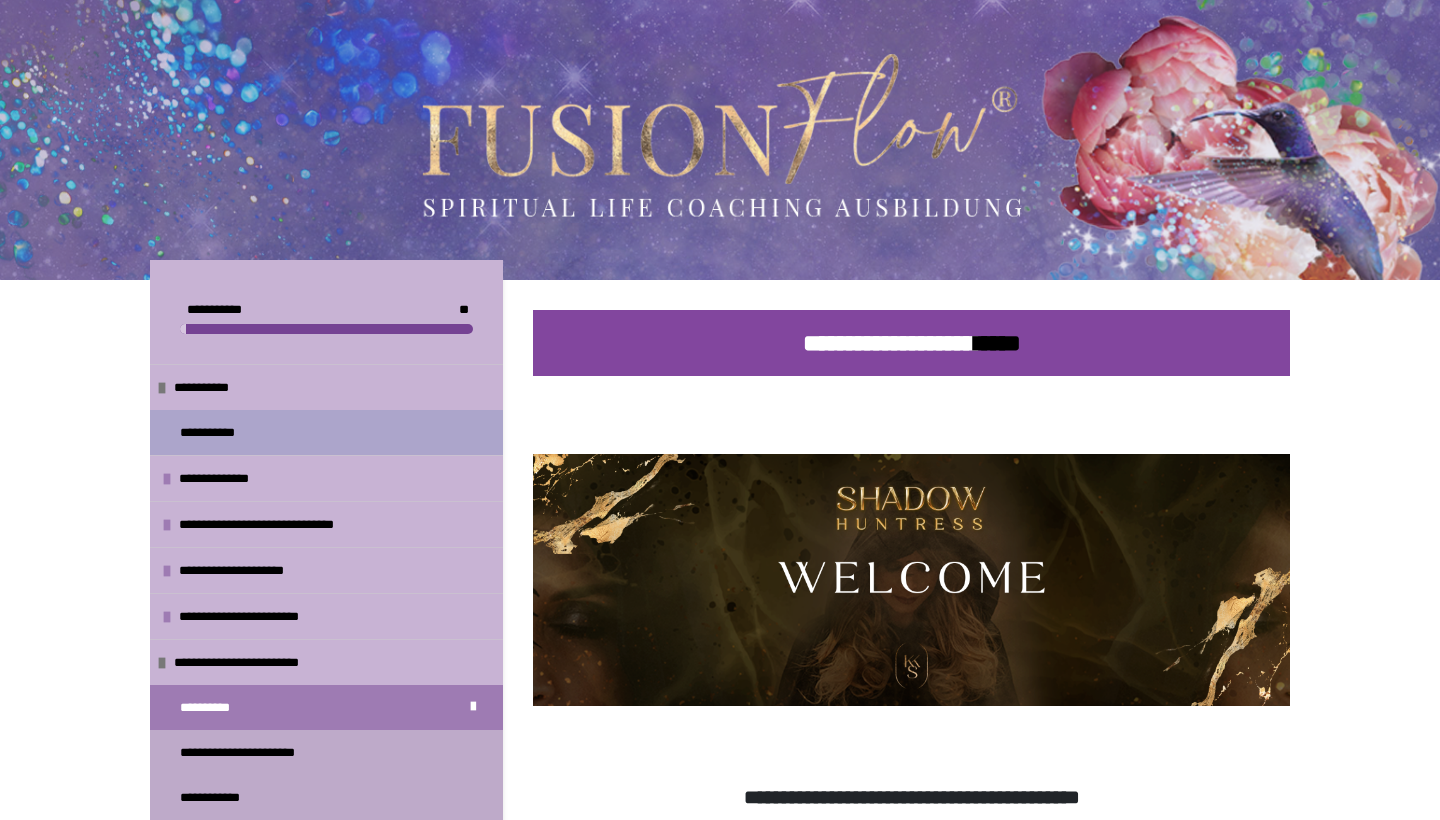 click on "**********" at bounding box center (214, 432) 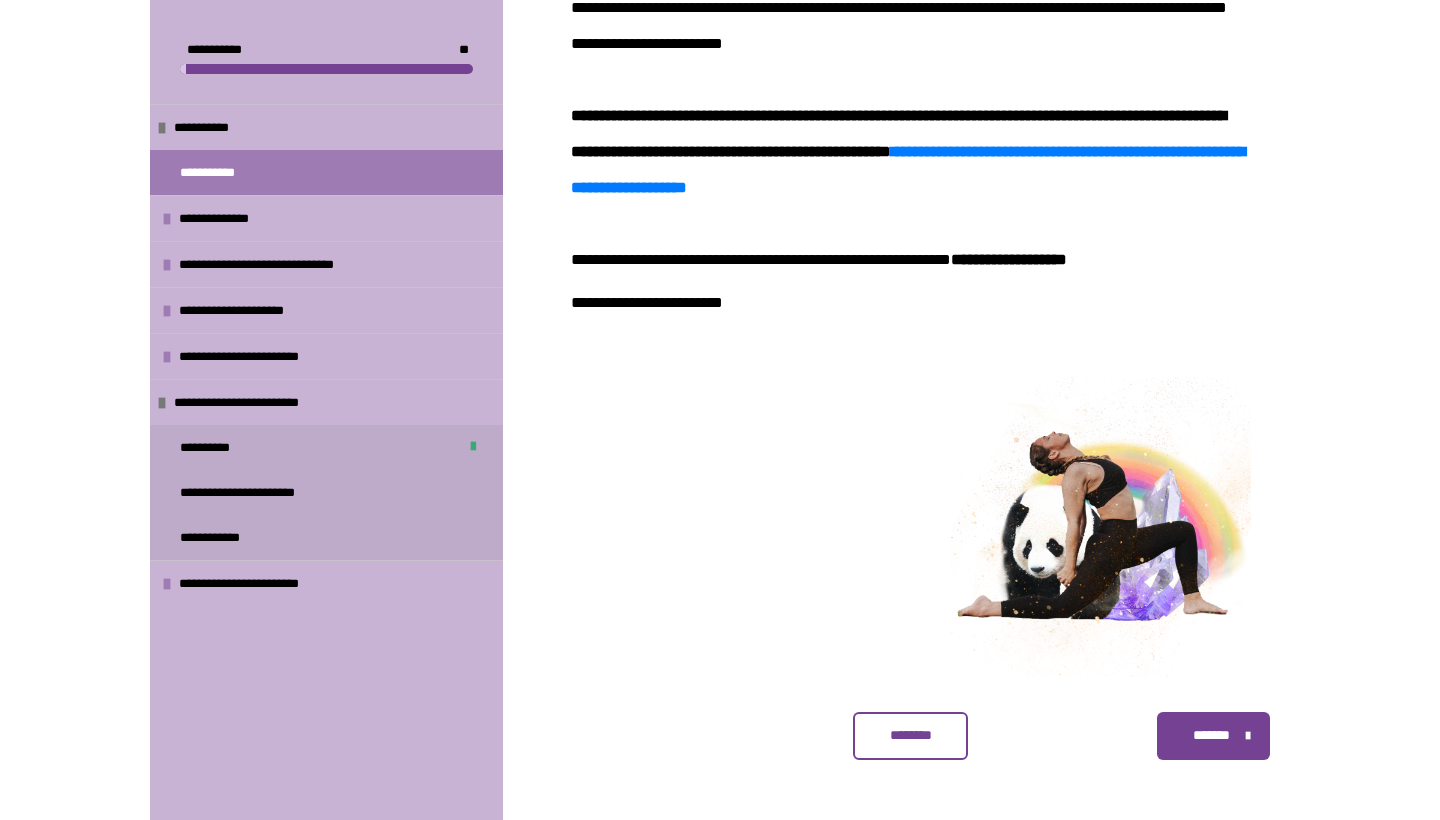 scroll, scrollTop: 607, scrollLeft: 0, axis: vertical 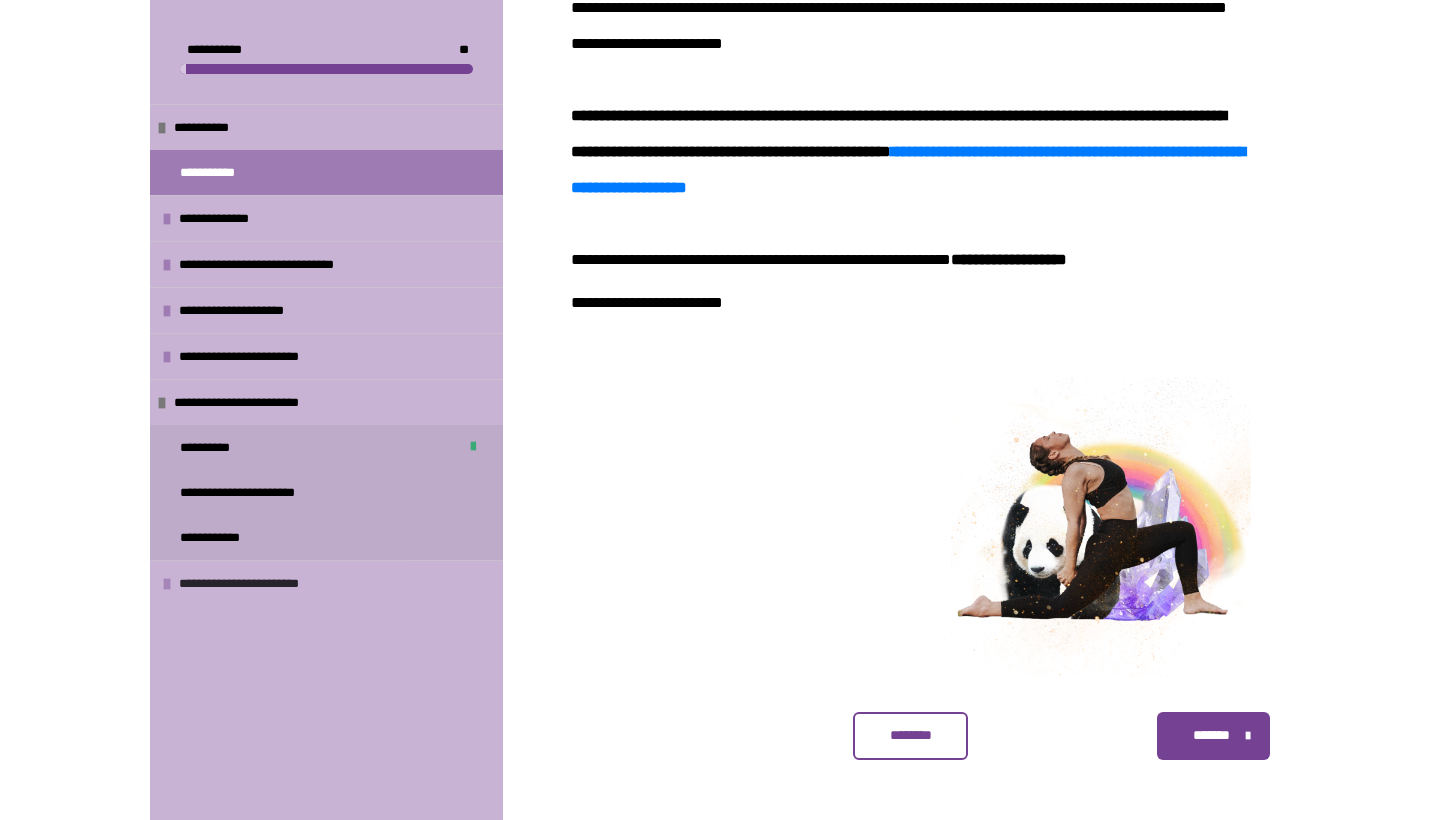 click on "**********" at bounding box center (261, 583) 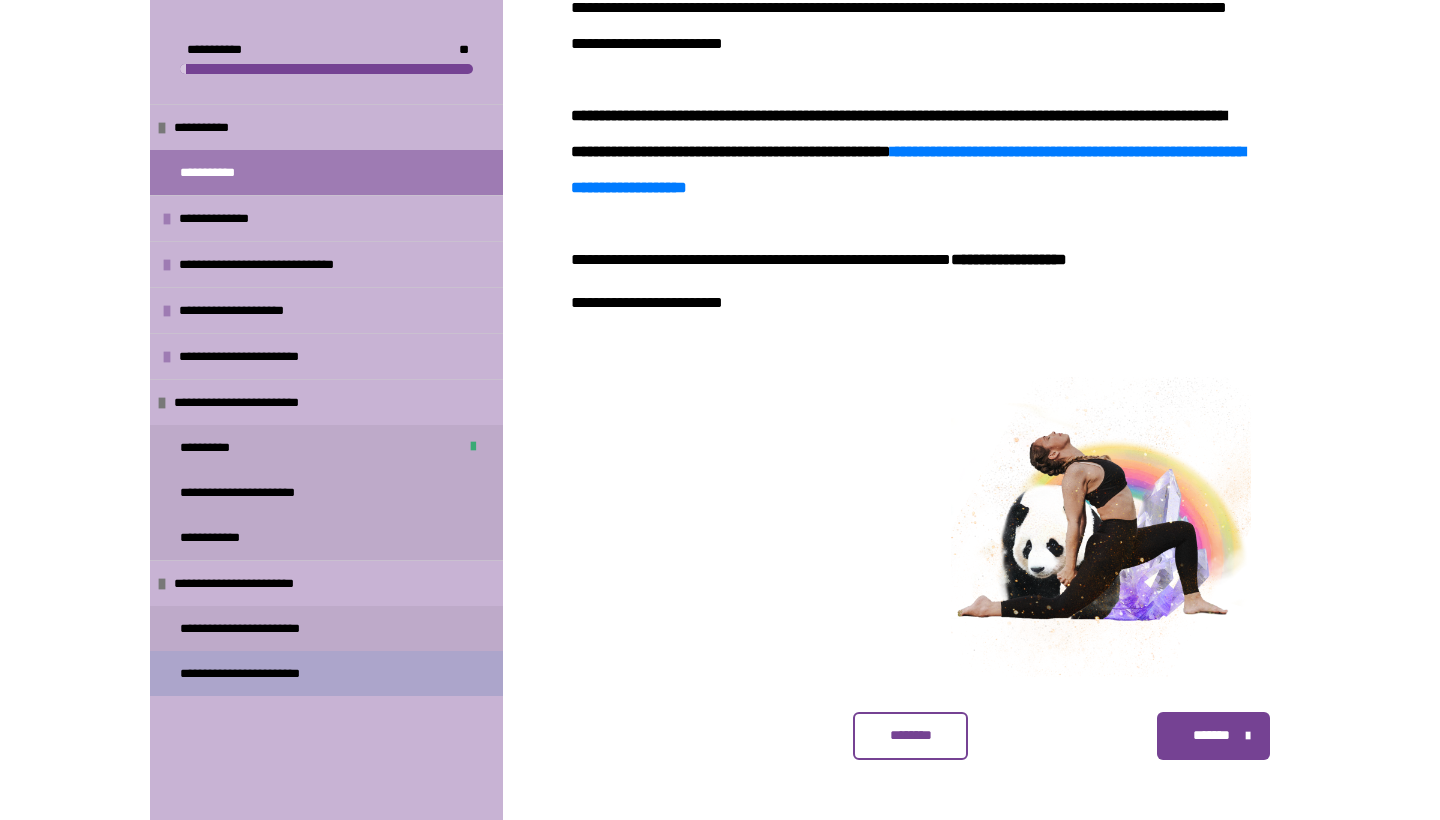 click on "**********" at bounding box center [264, 673] 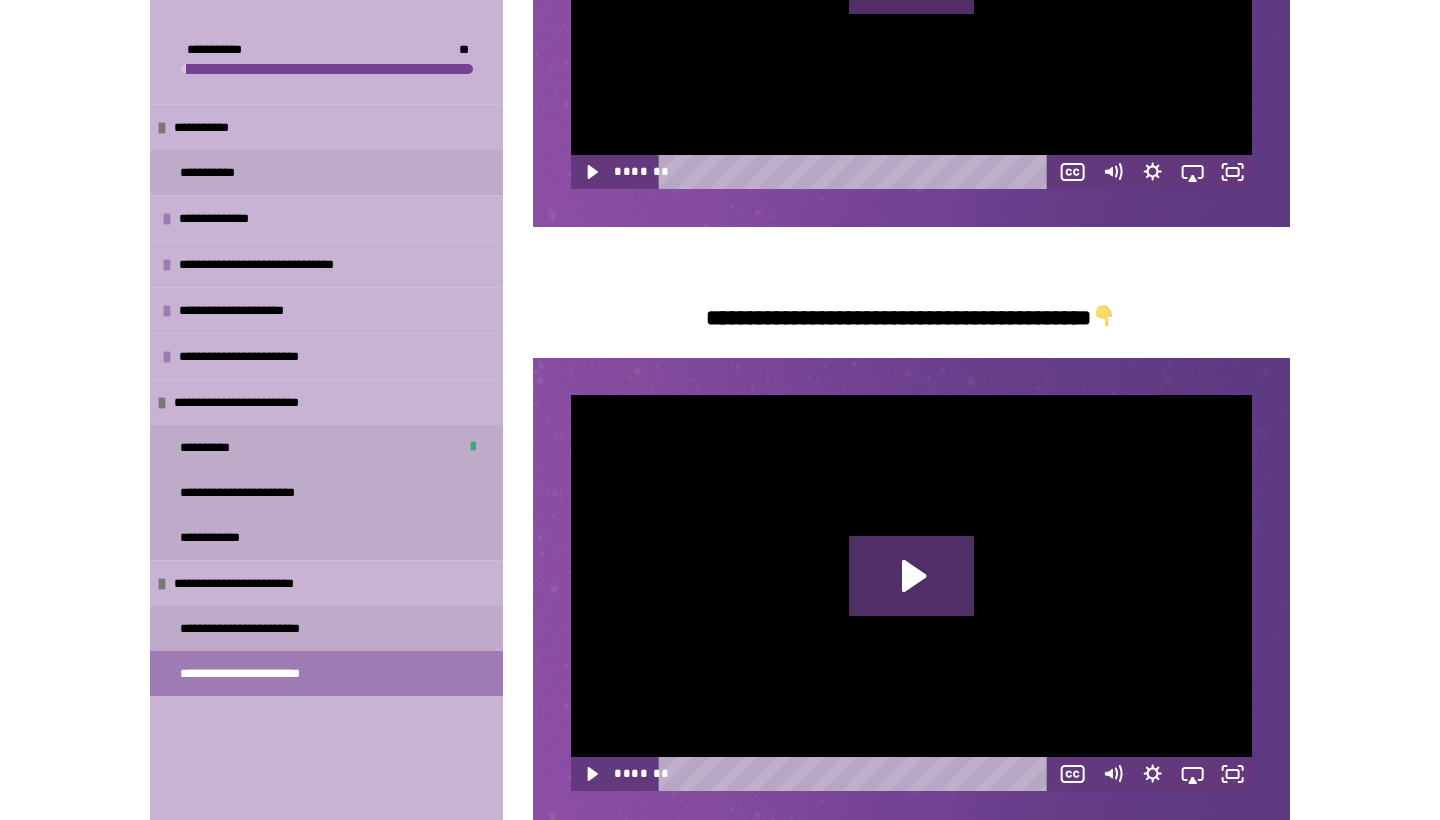 scroll, scrollTop: 775, scrollLeft: 0, axis: vertical 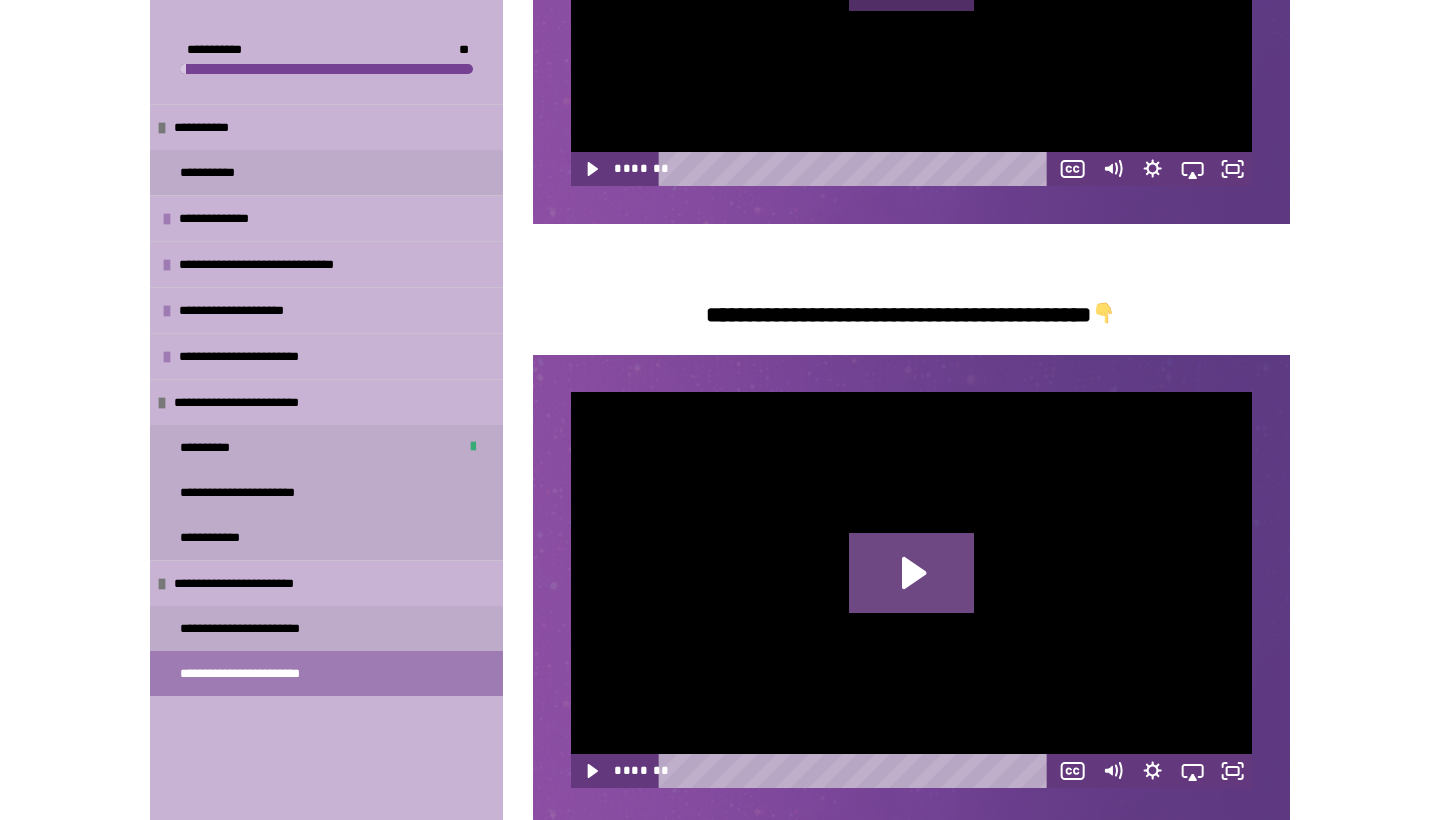 click 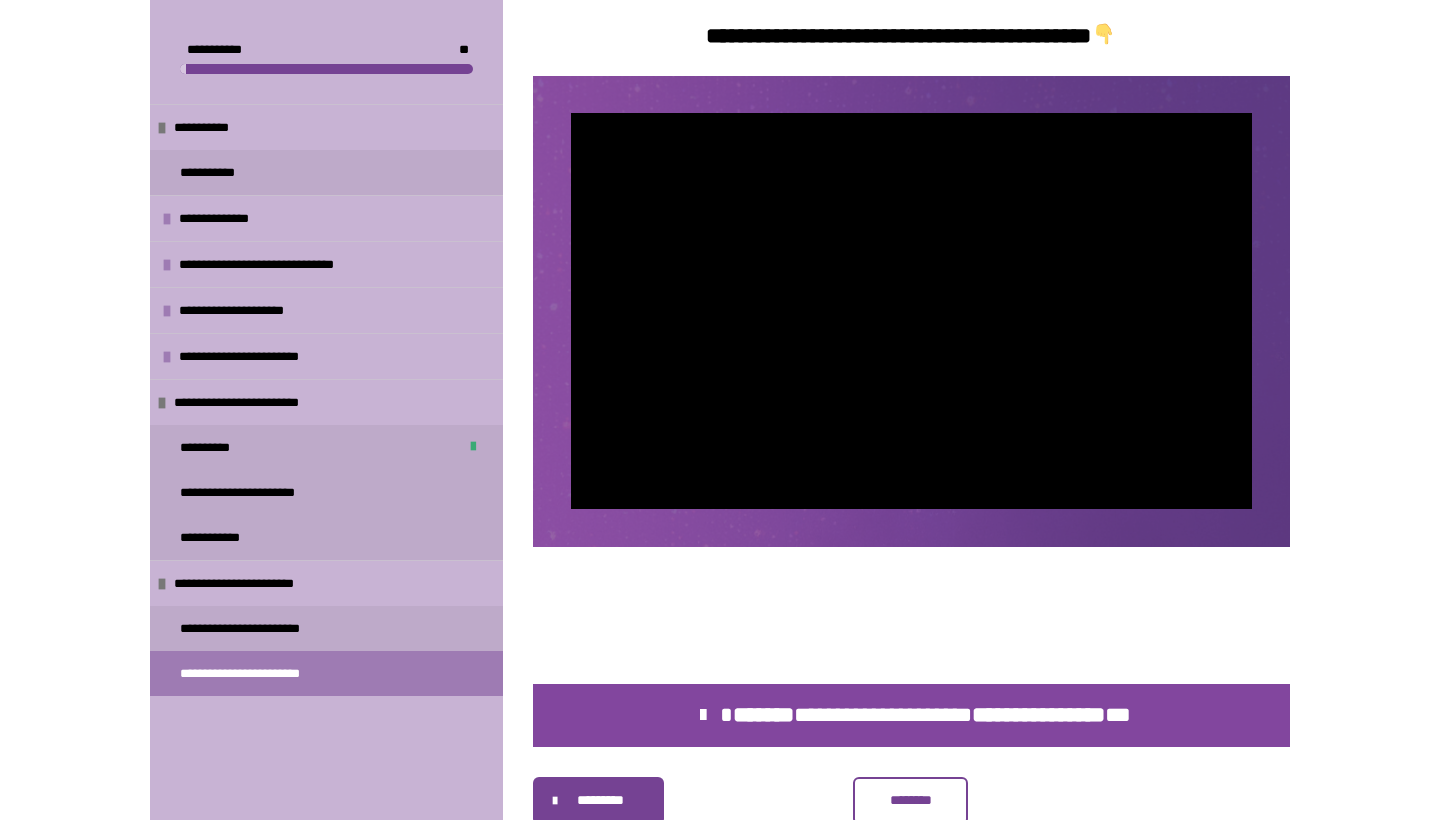 scroll, scrollTop: 1111, scrollLeft: 0, axis: vertical 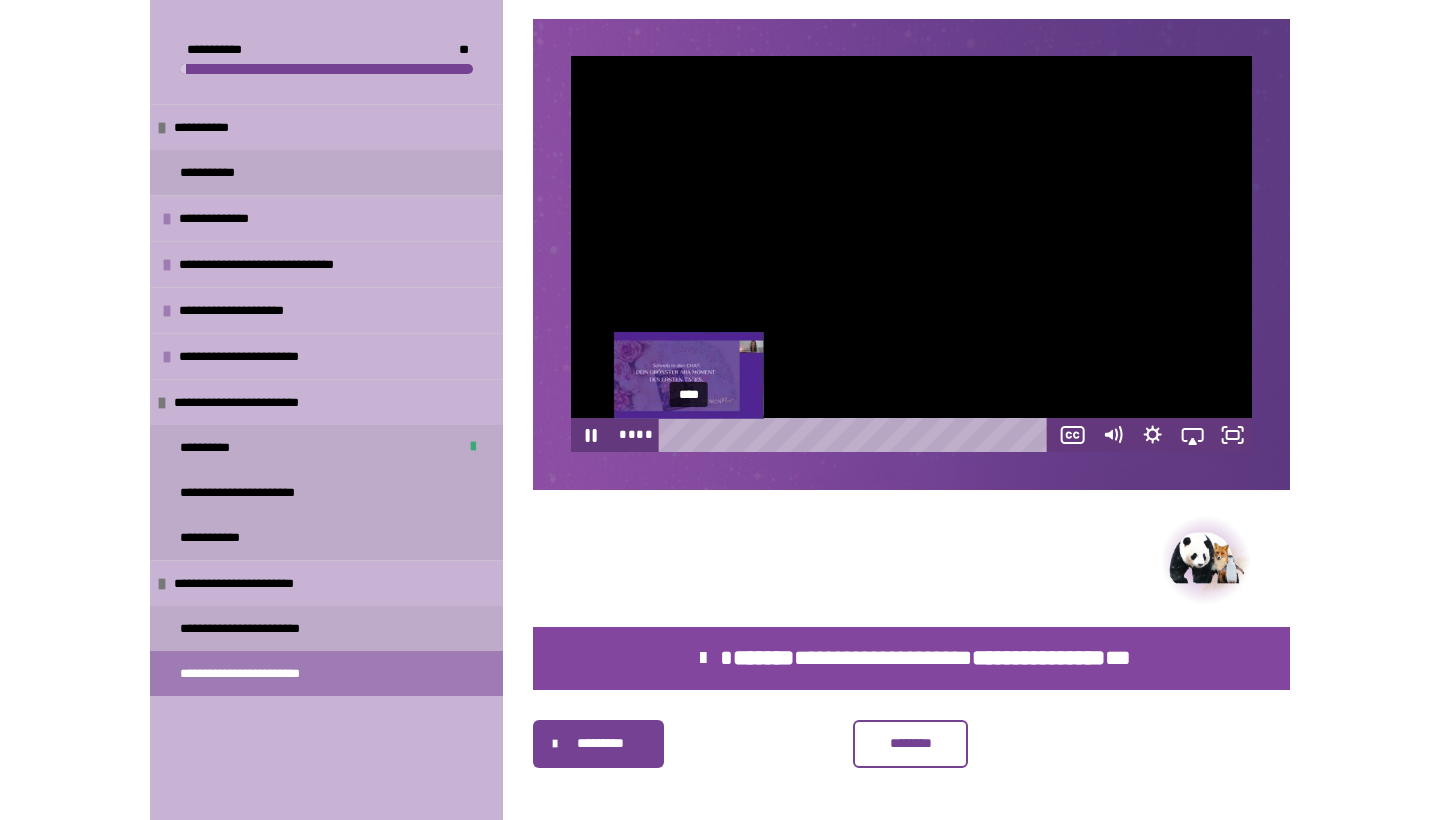 click on "****" at bounding box center (857, 435) 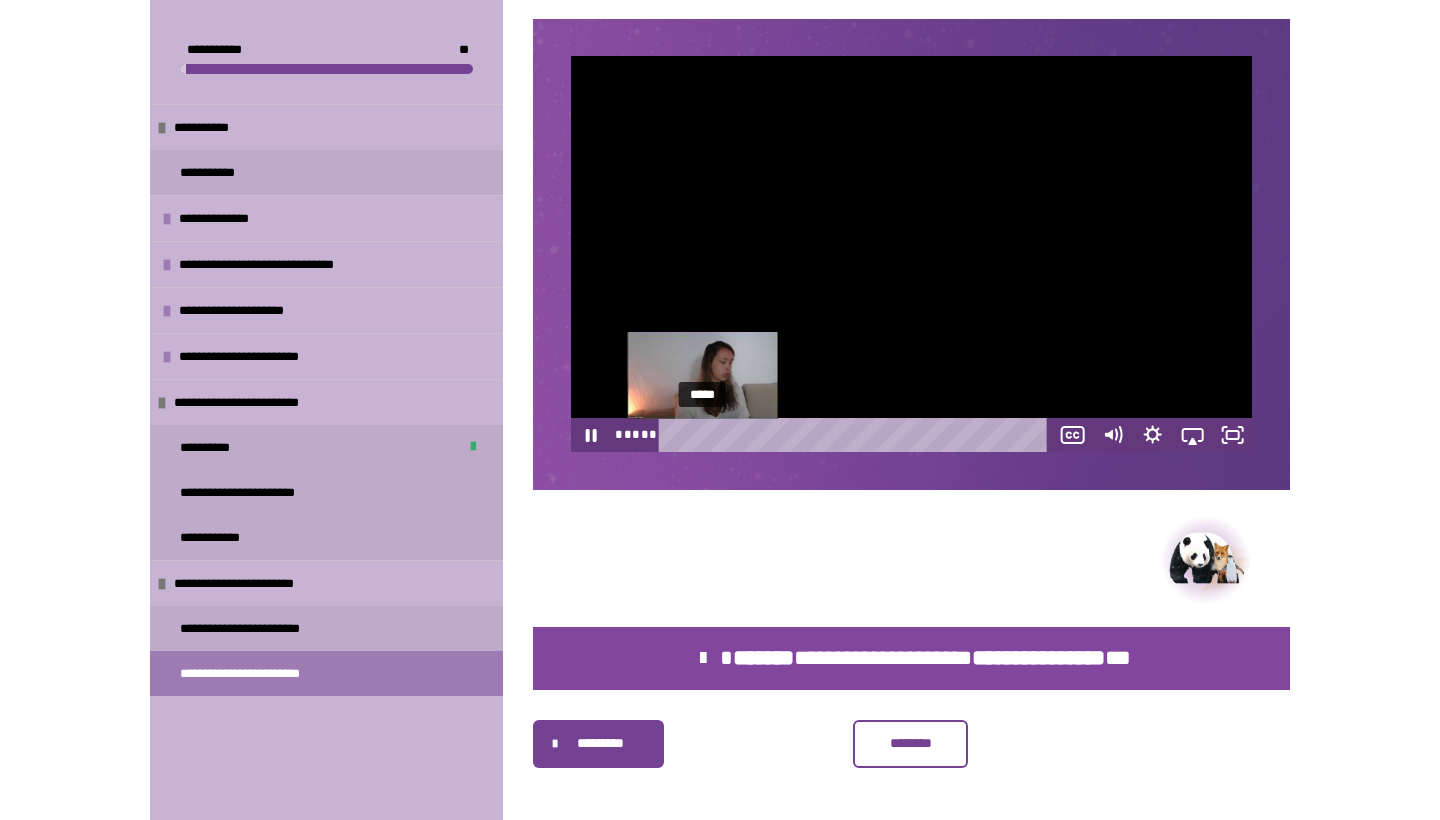 drag, startPoint x: 692, startPoint y: 437, endPoint x: 703, endPoint y: 437, distance: 11 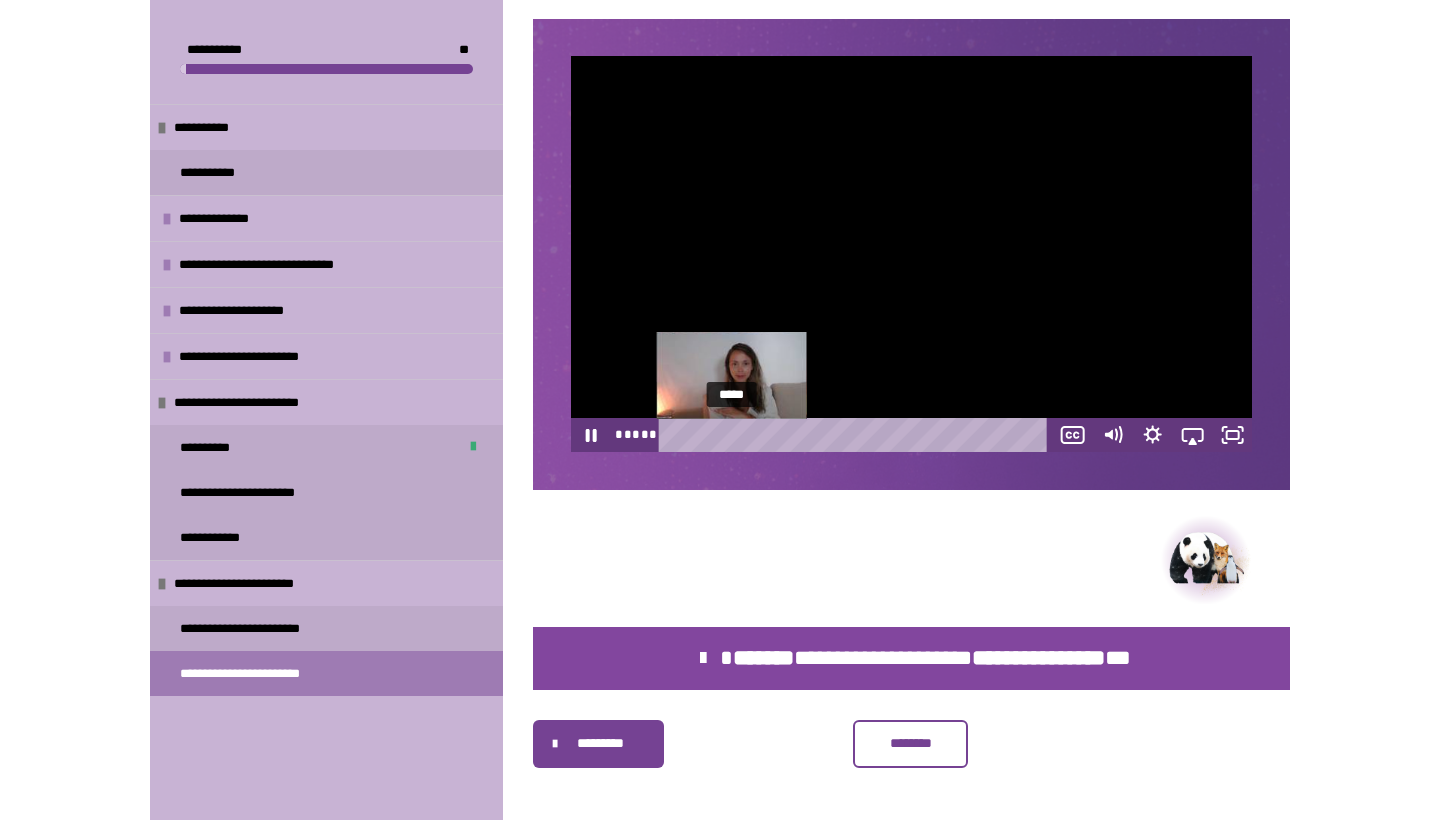 drag, startPoint x: 711, startPoint y: 439, endPoint x: 740, endPoint y: 439, distance: 29 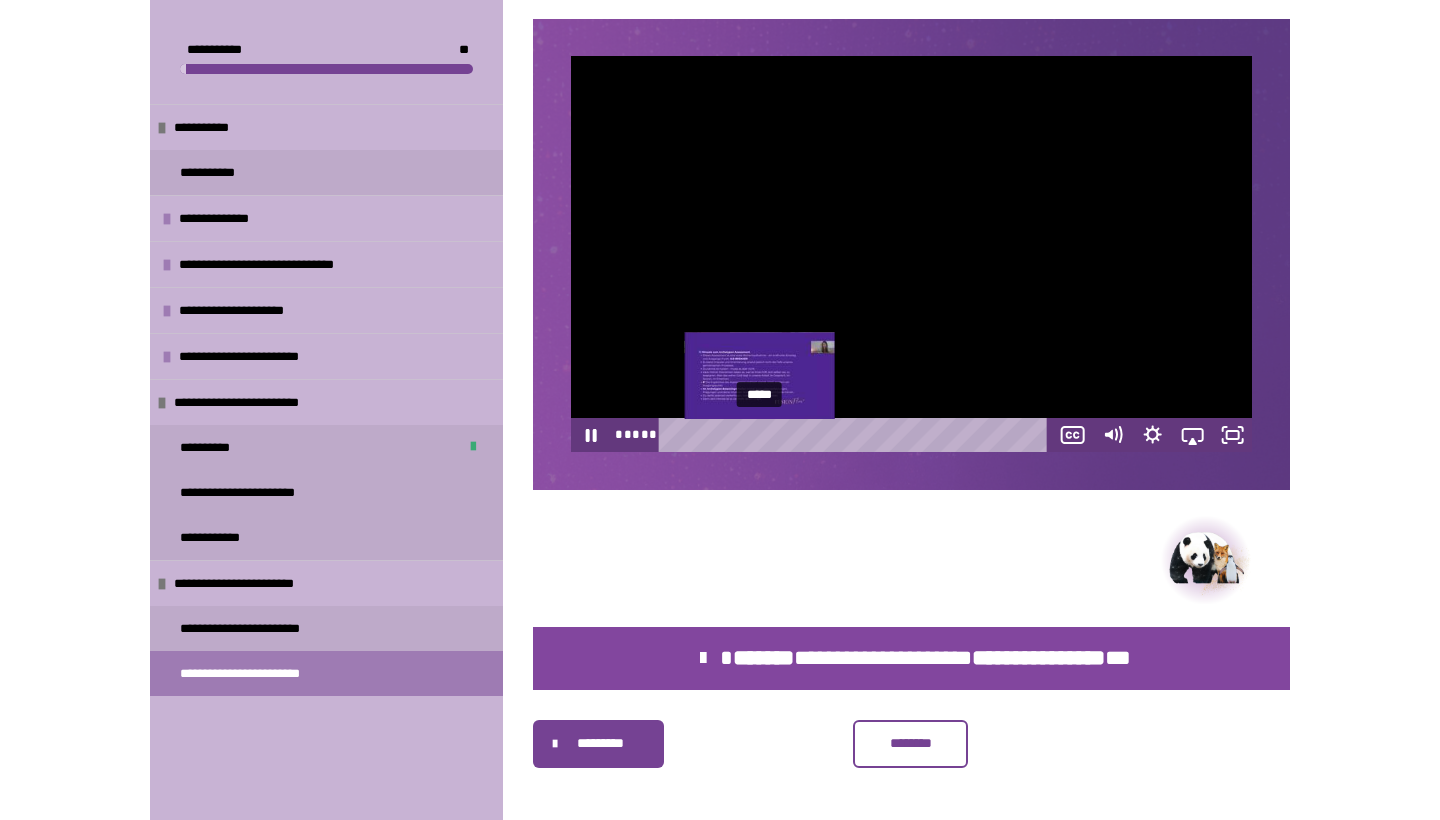 click on "*****" at bounding box center (857, 435) 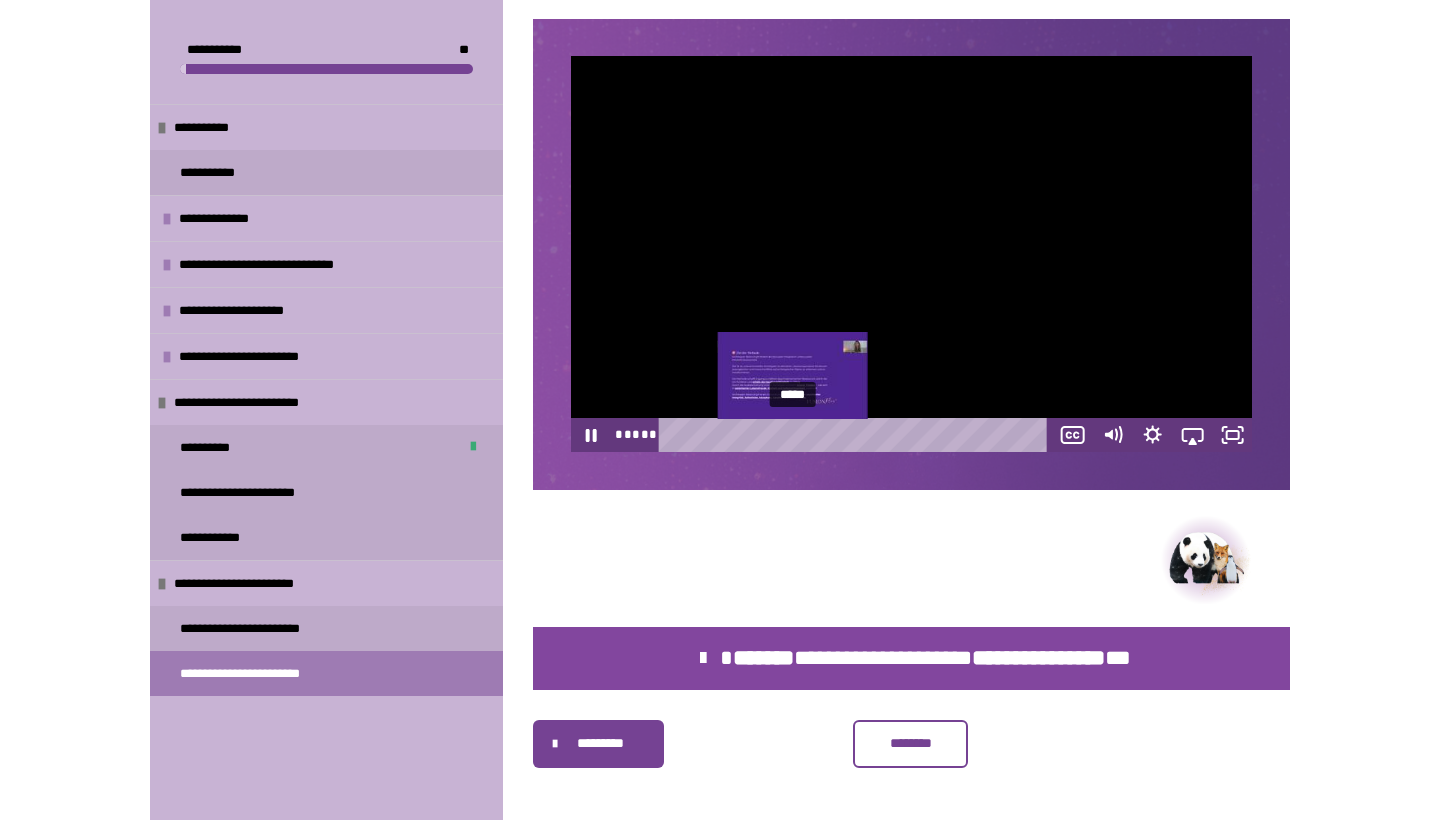 click on "*****" at bounding box center [857, 435] 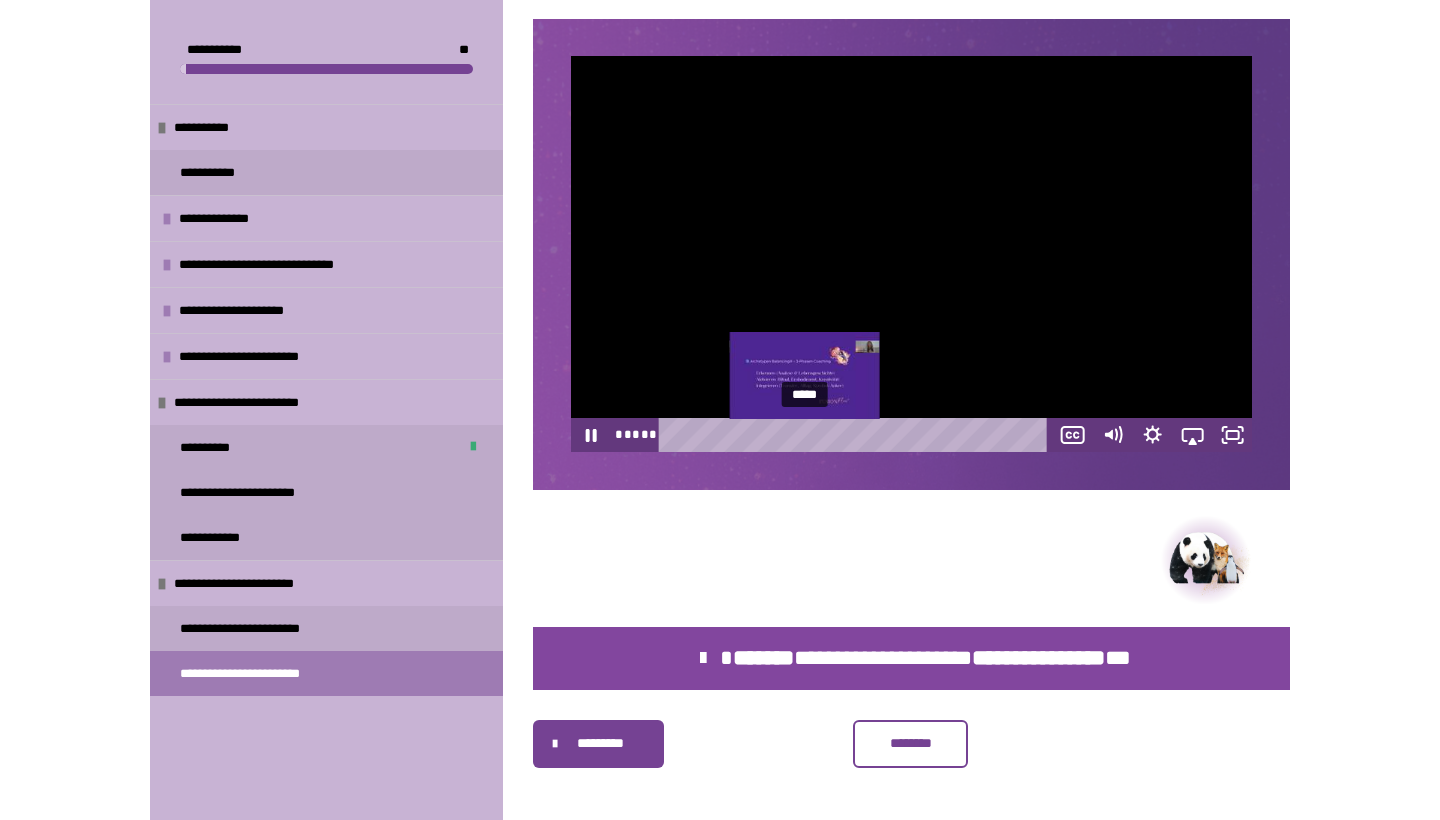 click on "*****" at bounding box center (857, 435) 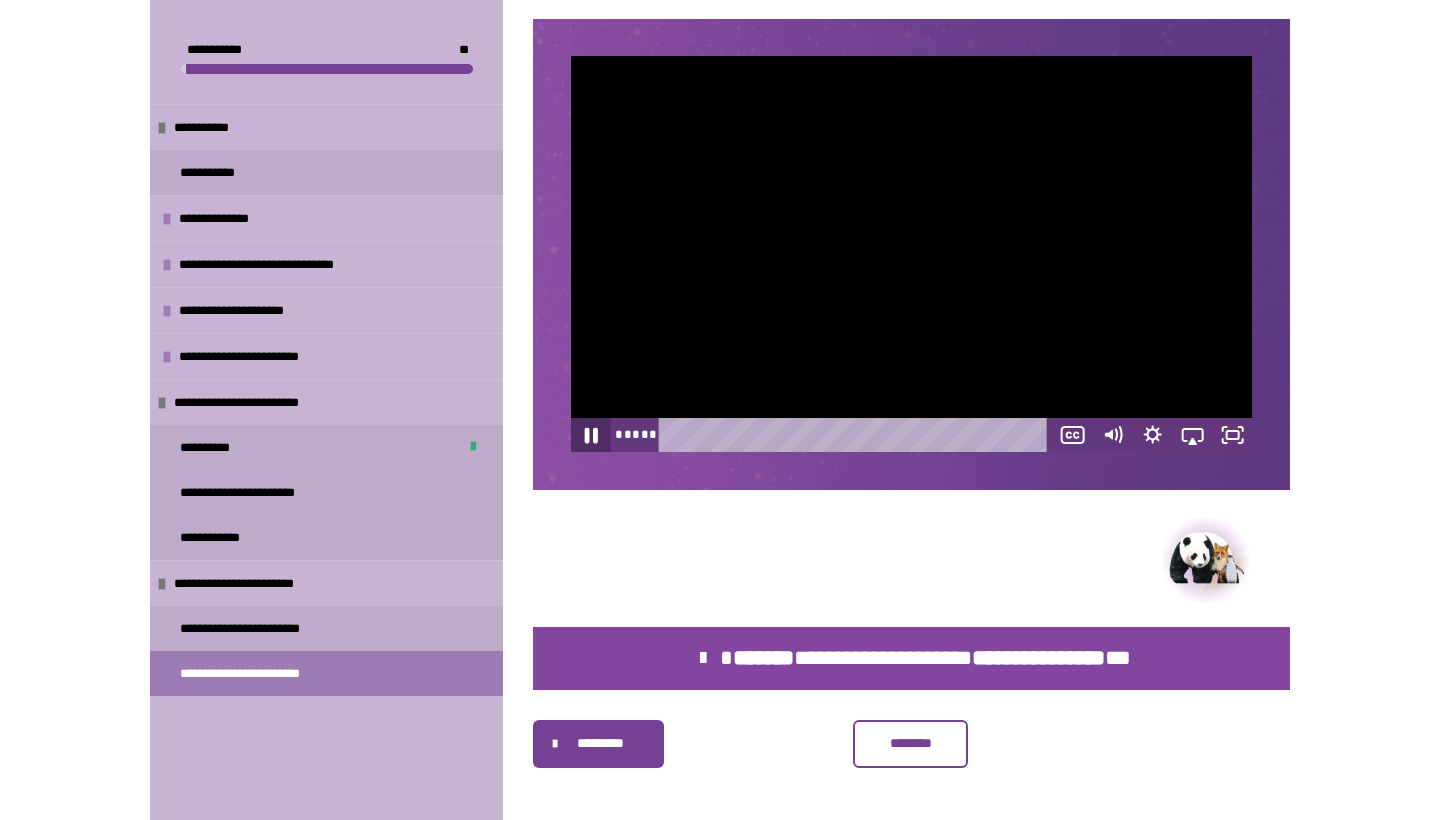 click 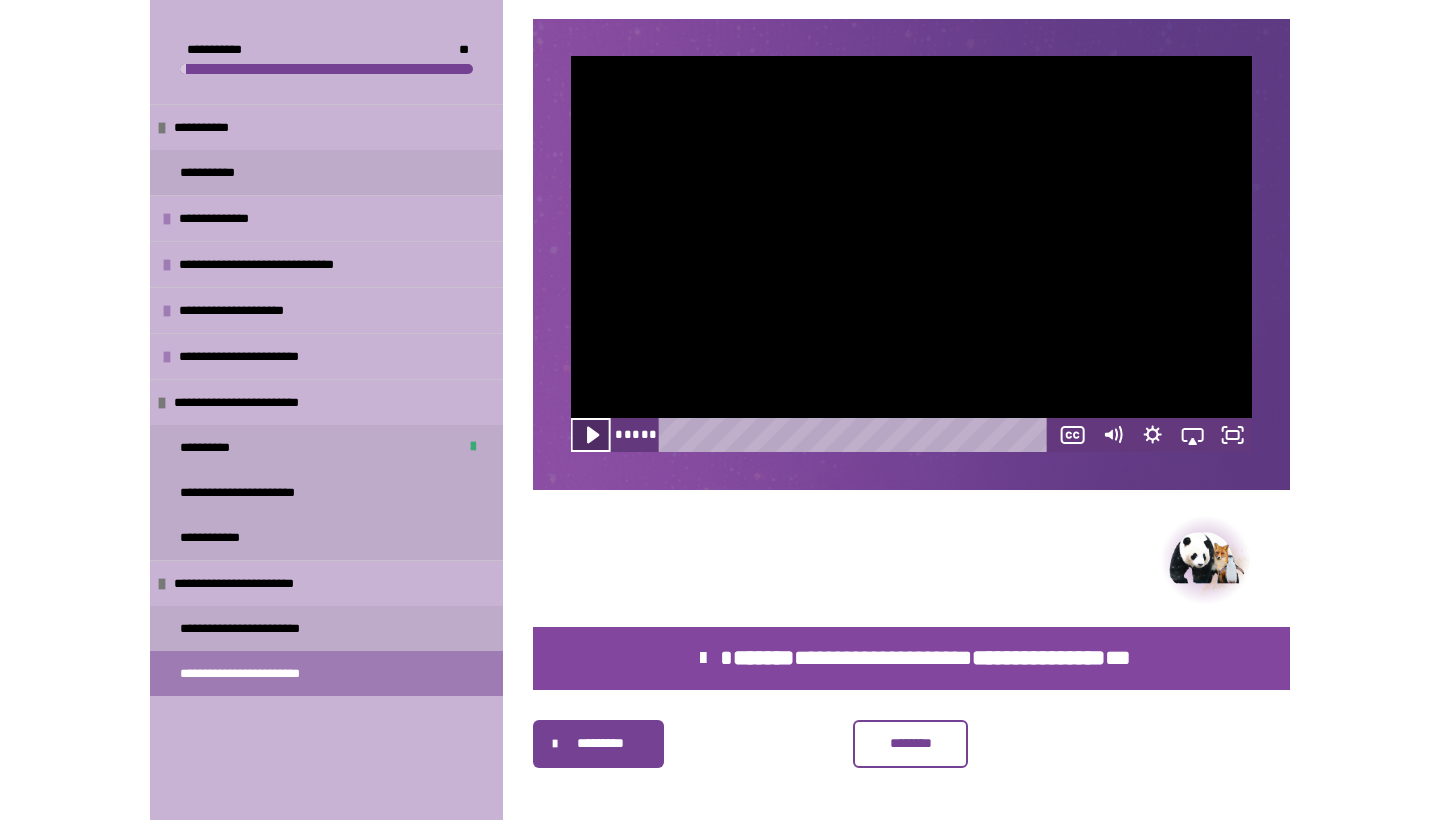 click 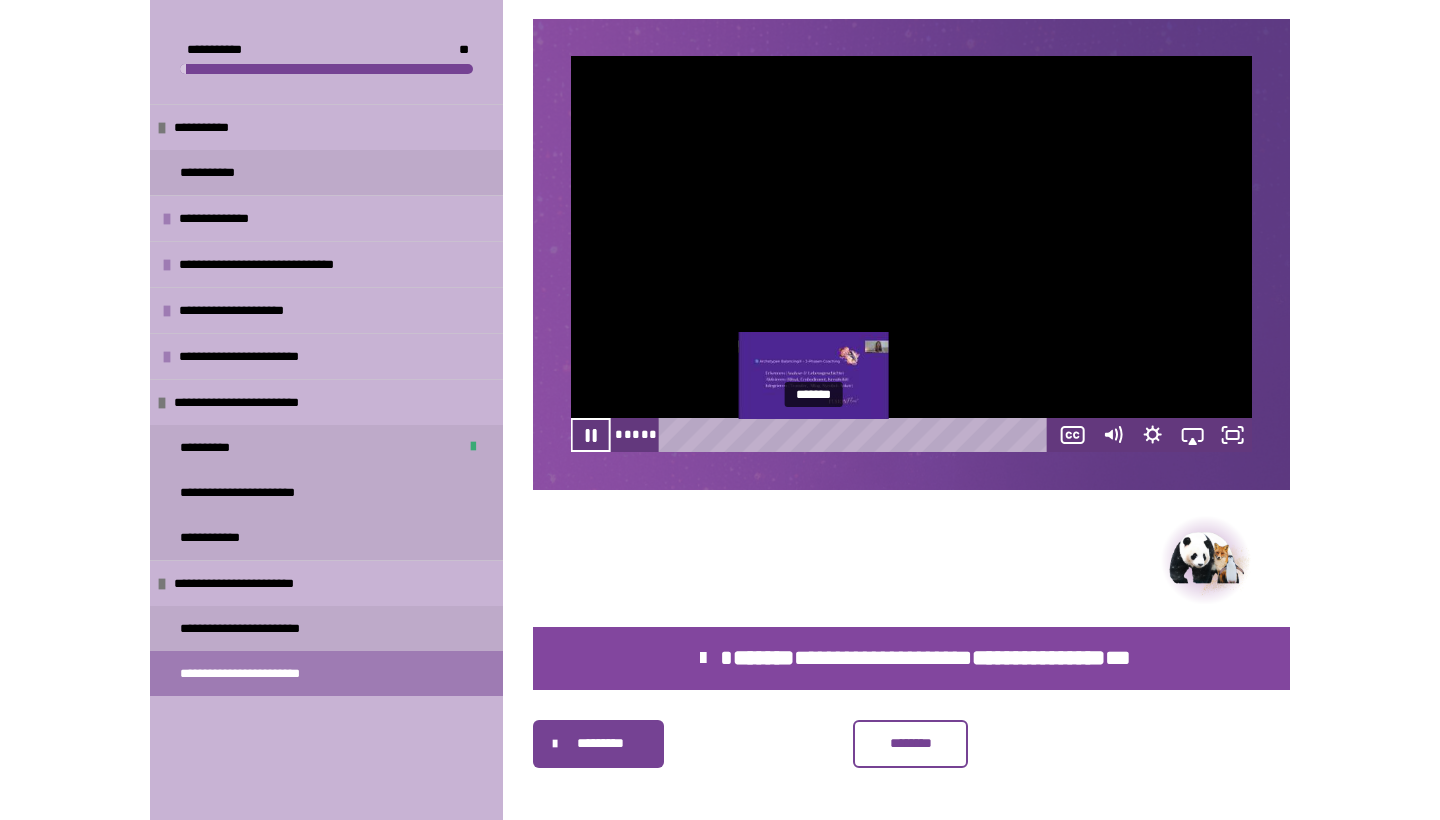 click on "*******" at bounding box center (857, 435) 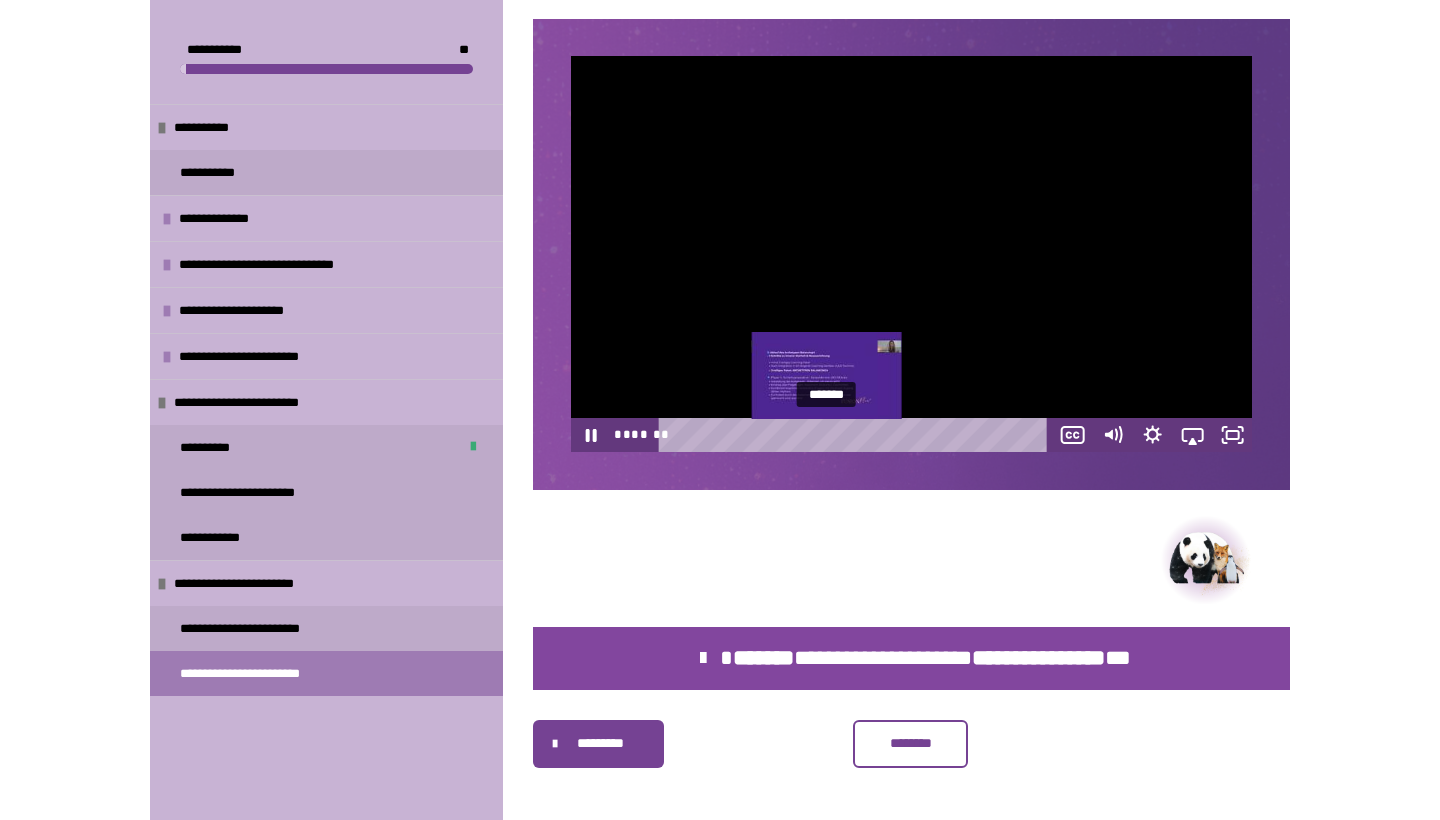 click on "*******" at bounding box center (857, 435) 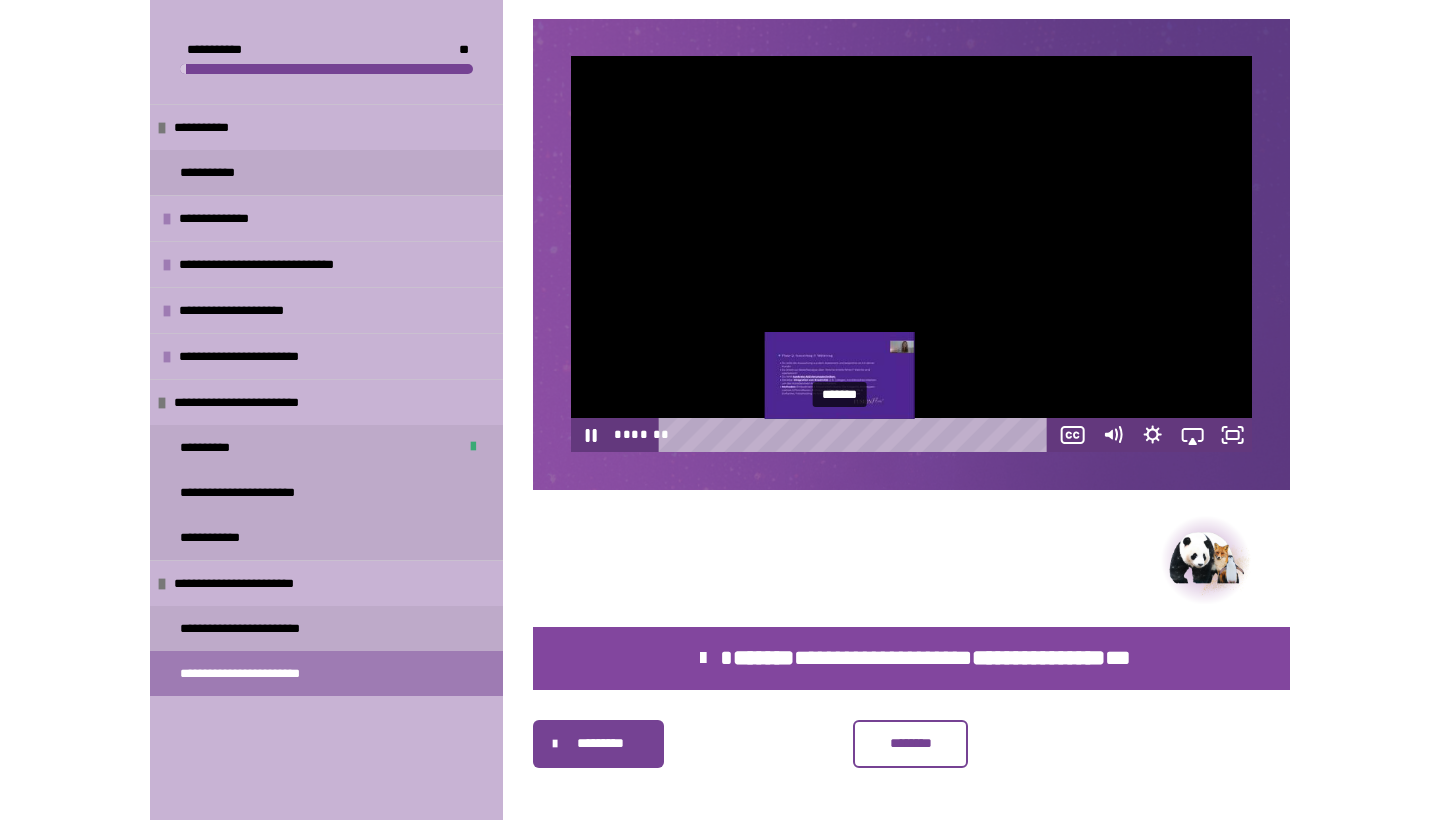 click on "*******" at bounding box center [857, 435] 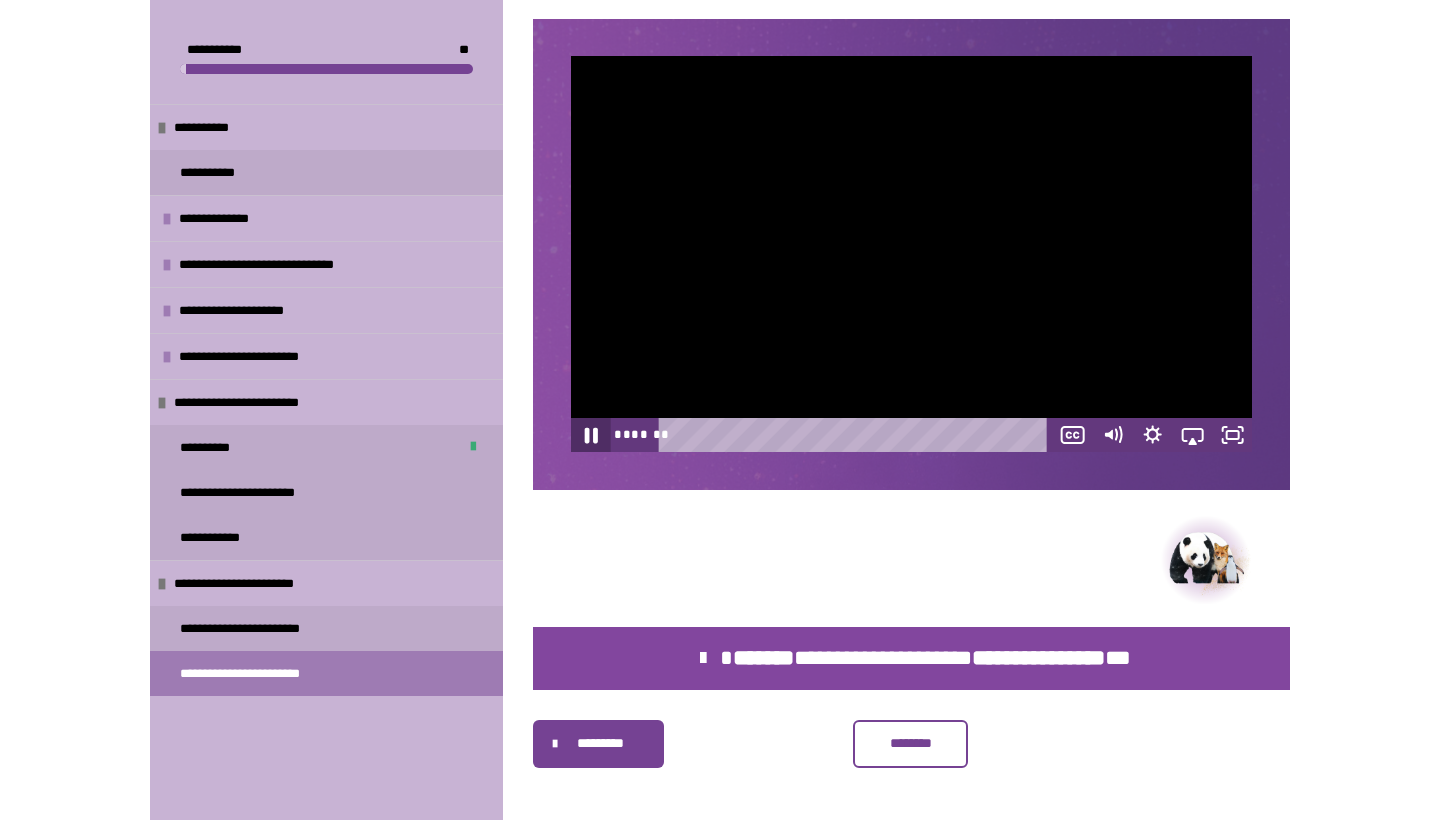click 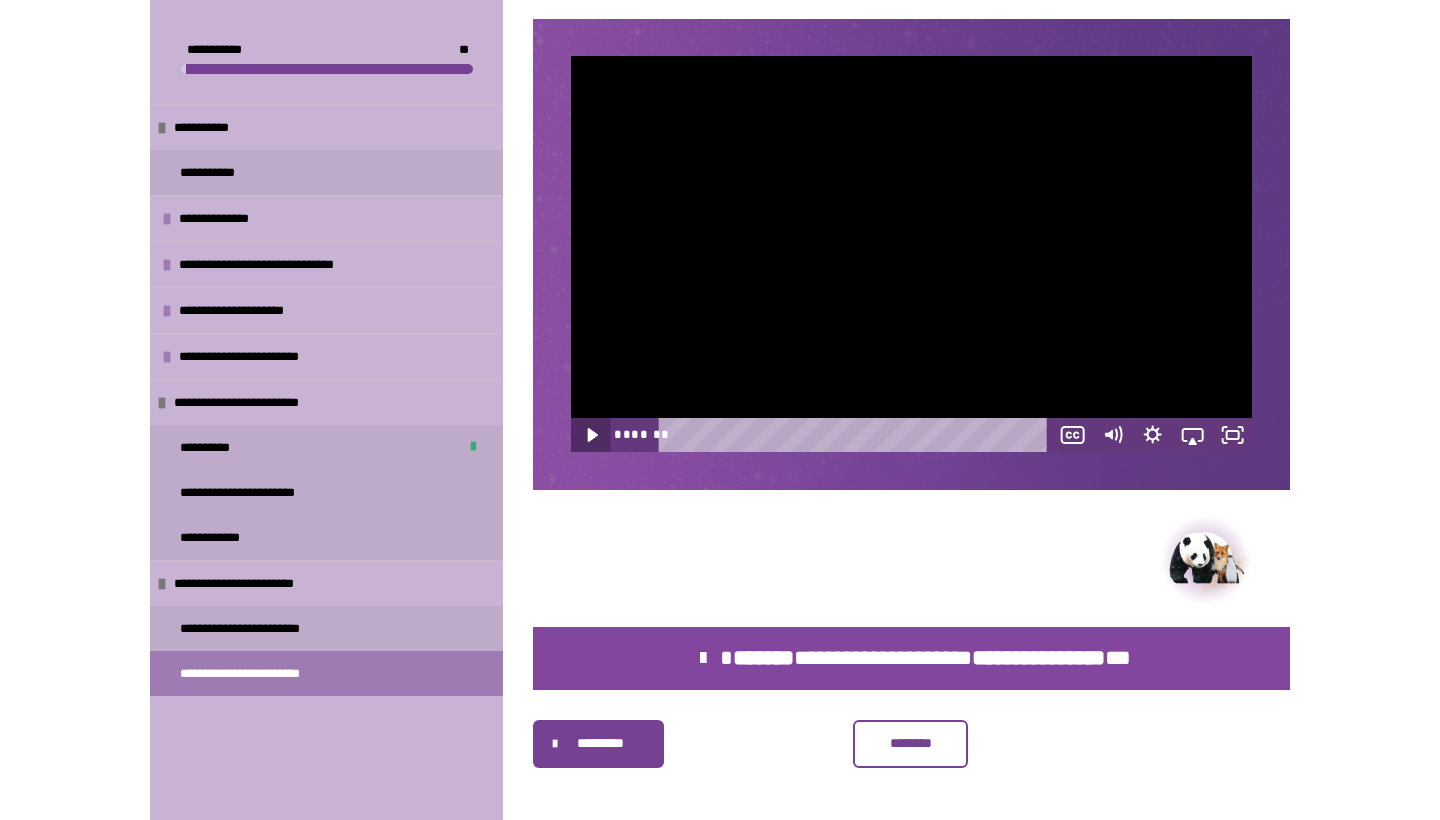 click 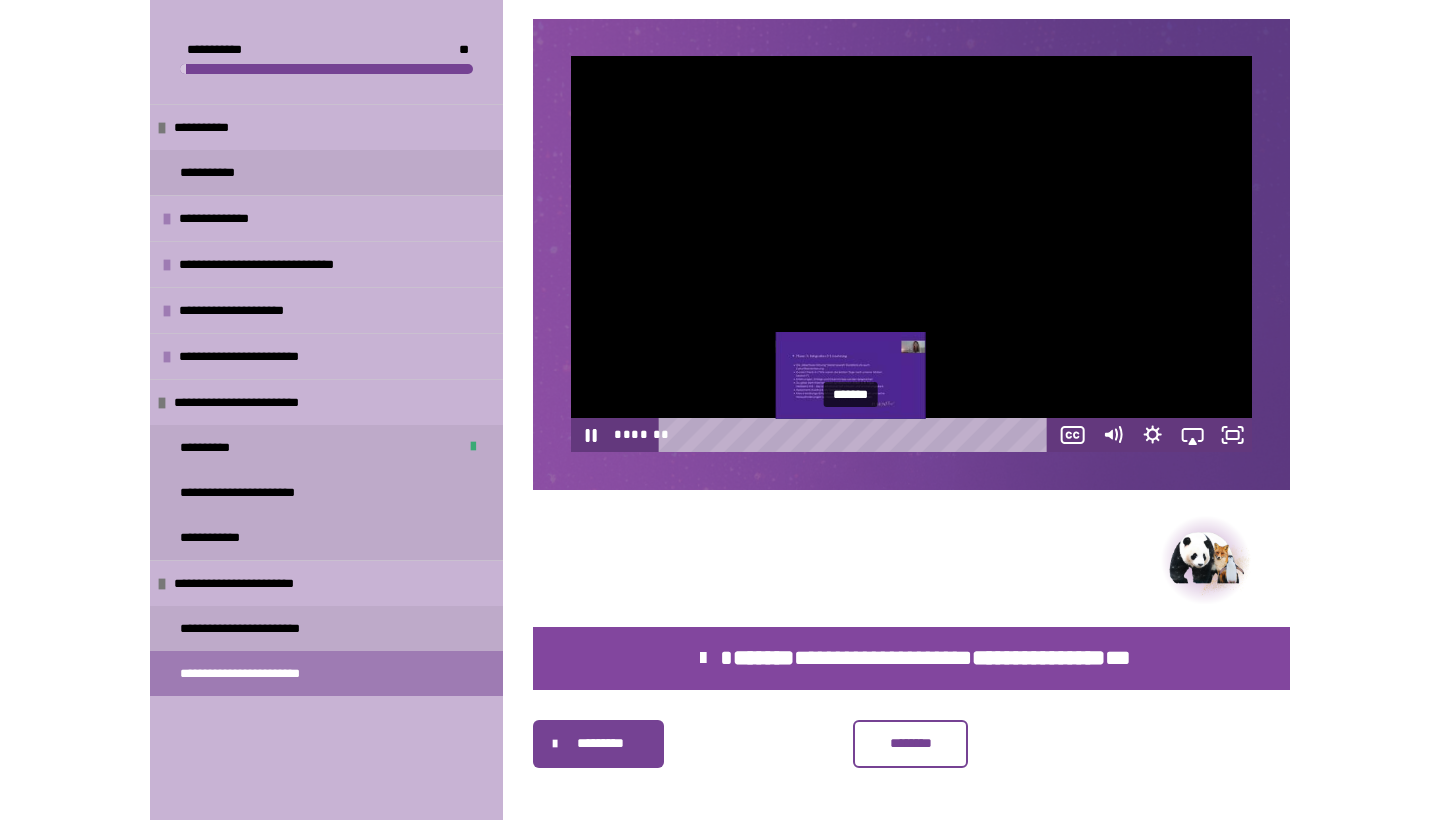 click on "*******" at bounding box center (857, 435) 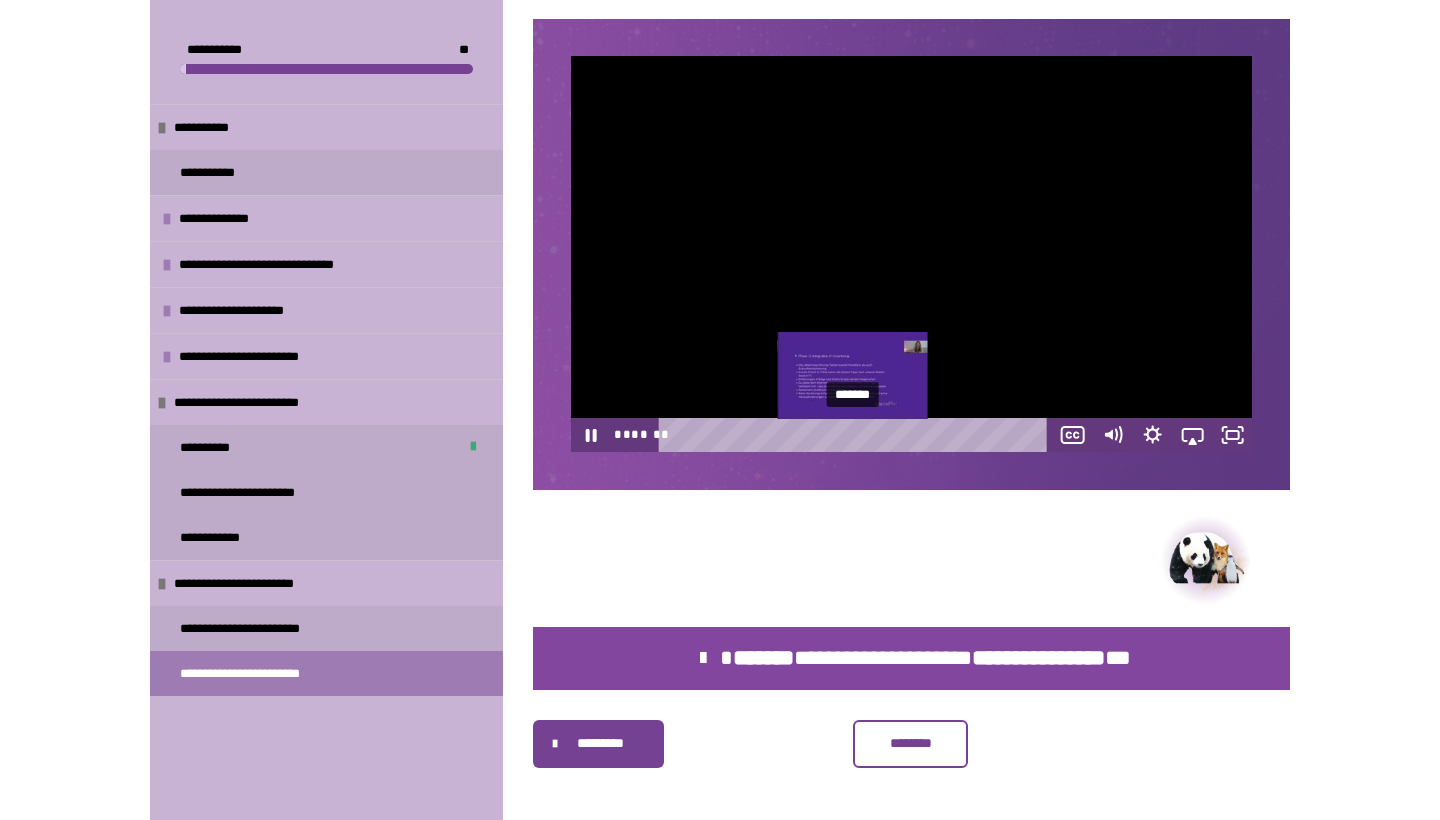 click at bounding box center (857, 435) 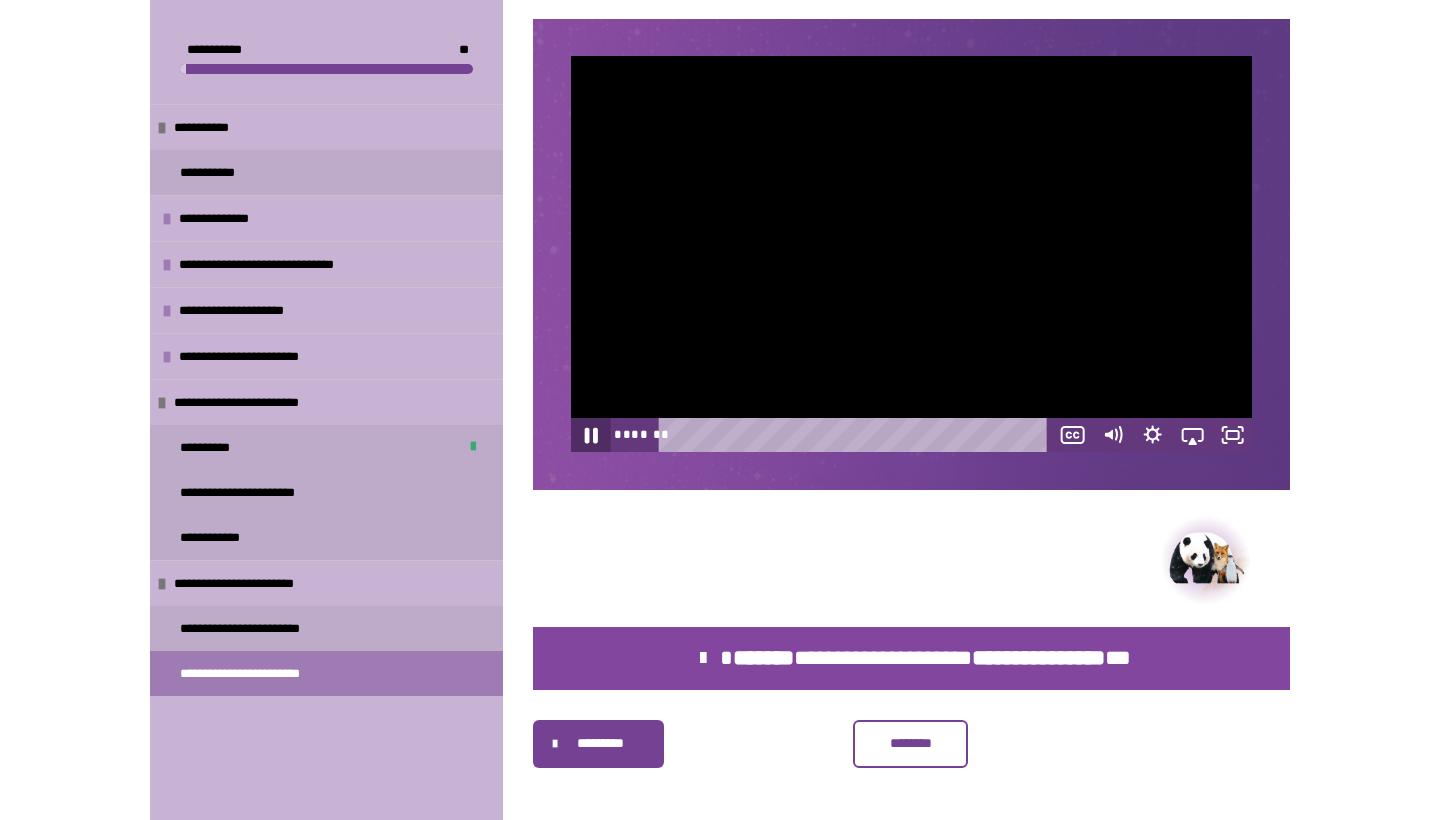 click 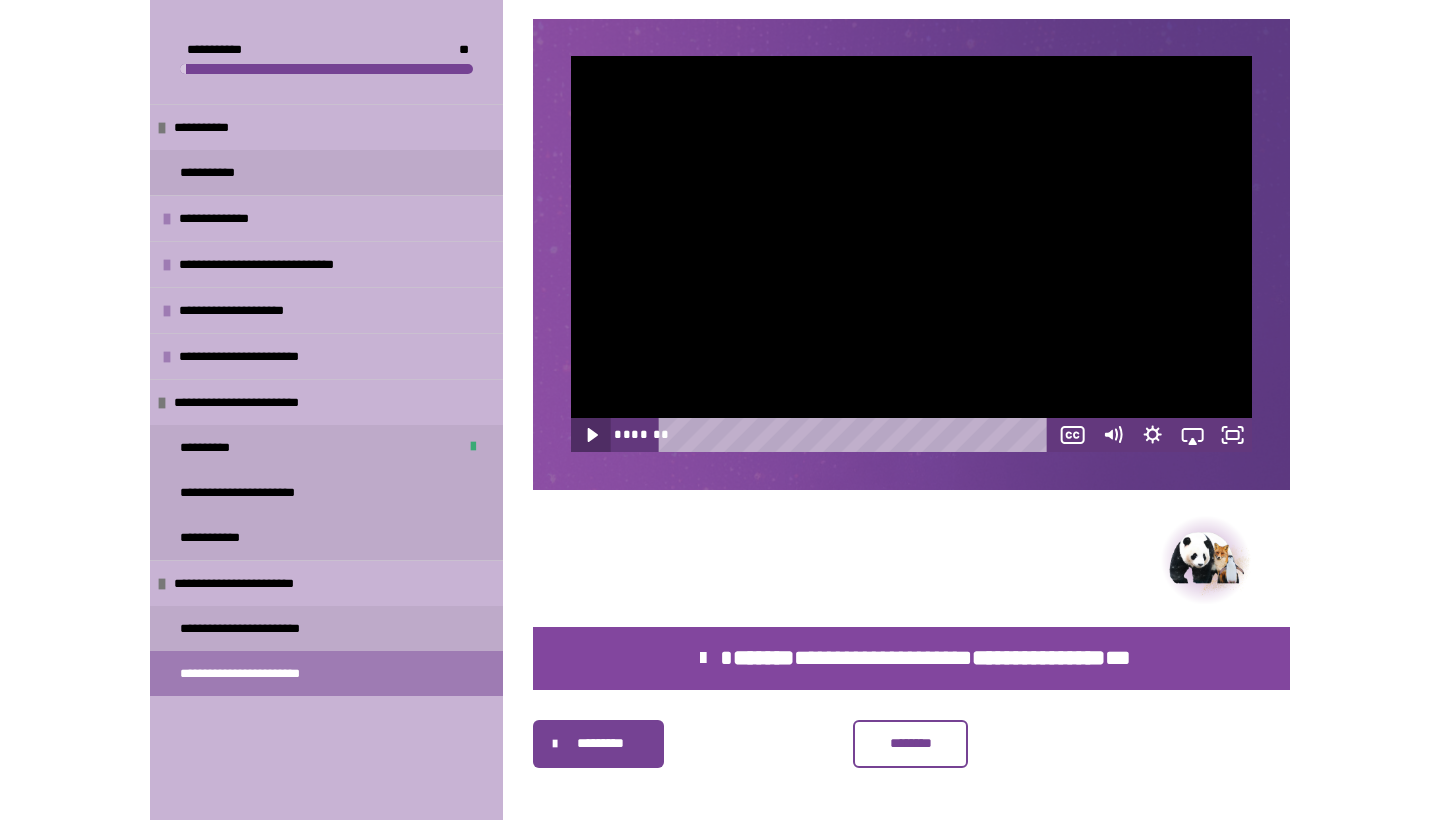 click 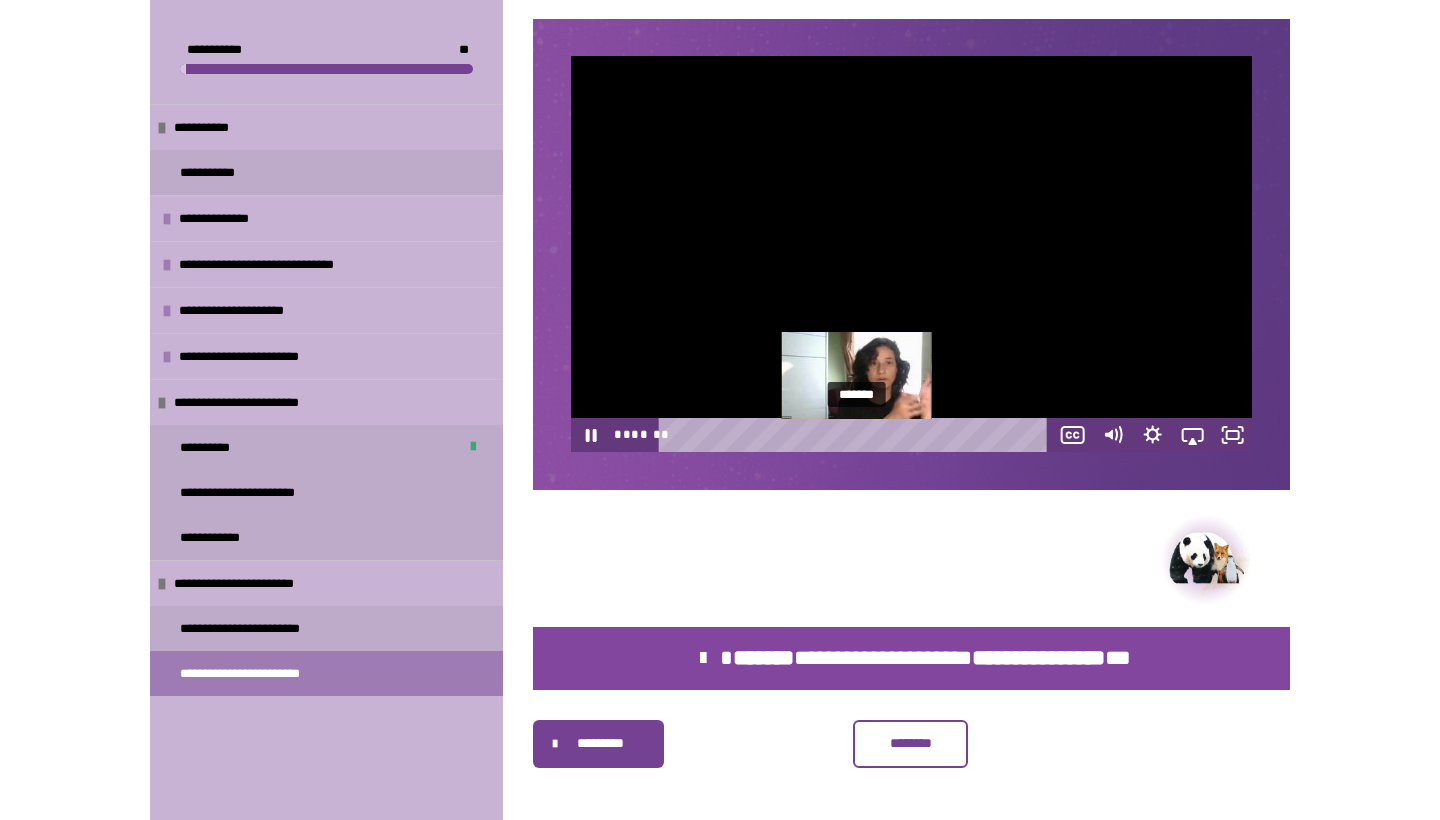 click on "*******" at bounding box center [857, 435] 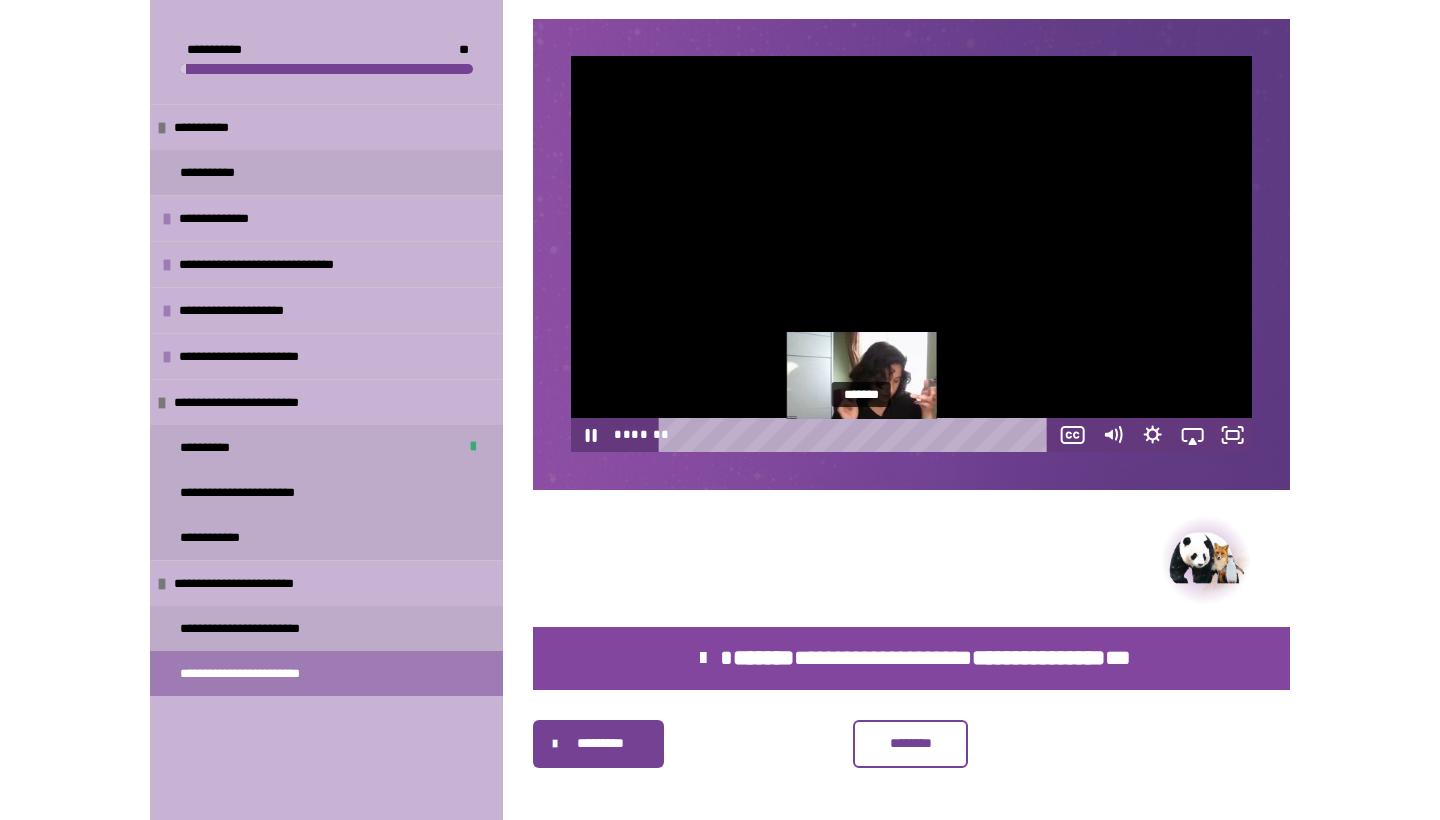 click on "*******" at bounding box center [857, 435] 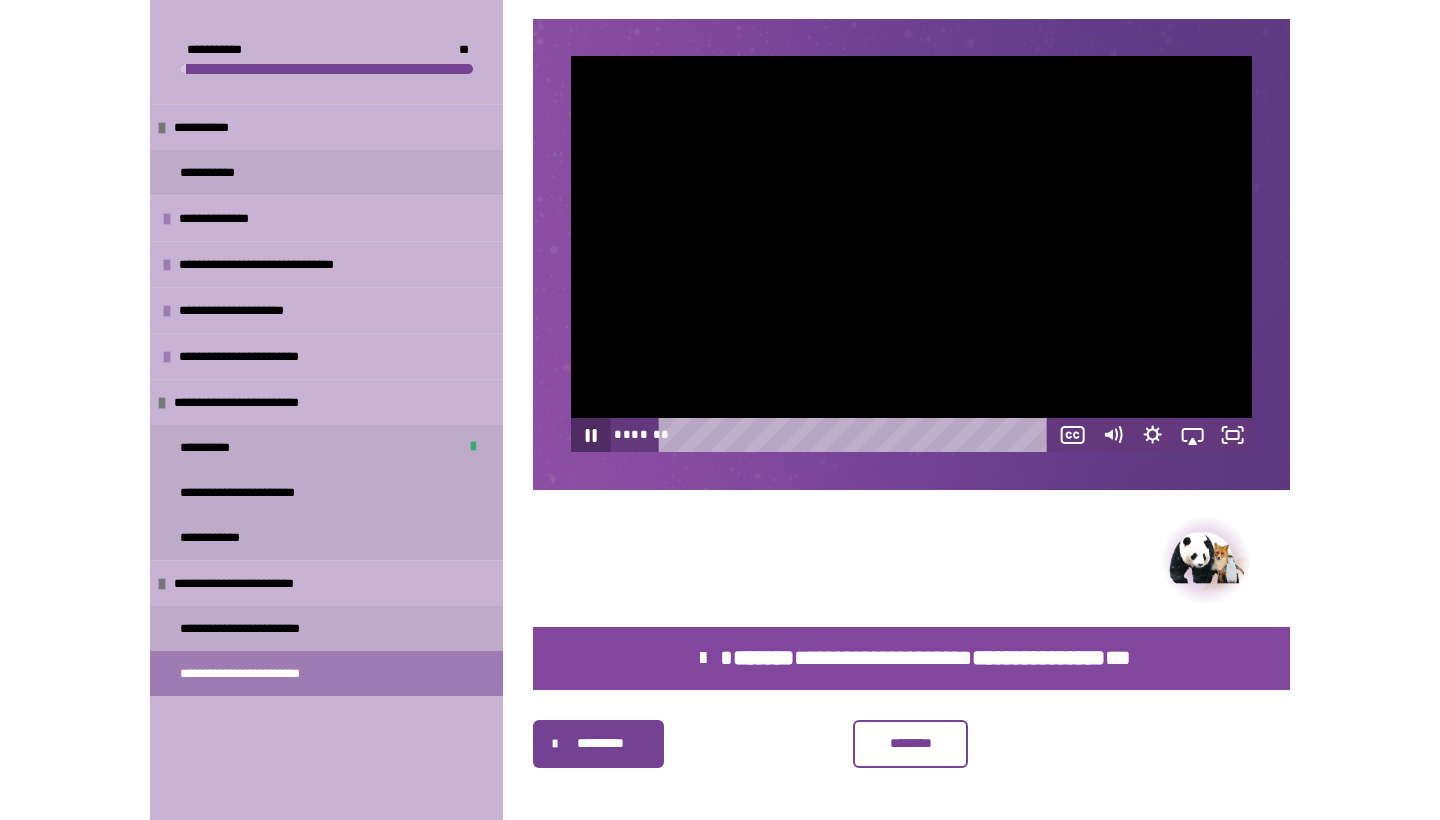 click 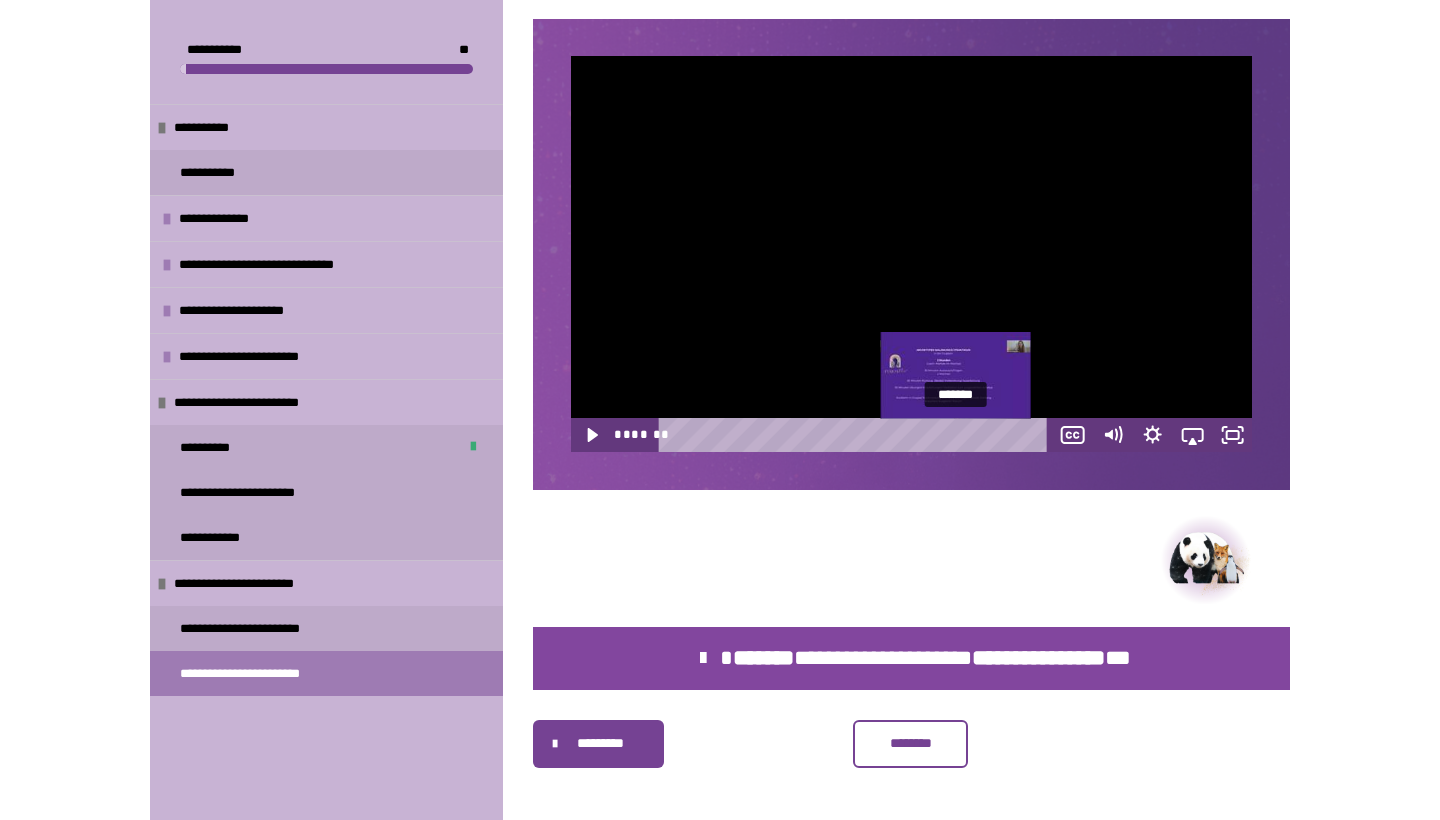 click on "*******" at bounding box center (857, 435) 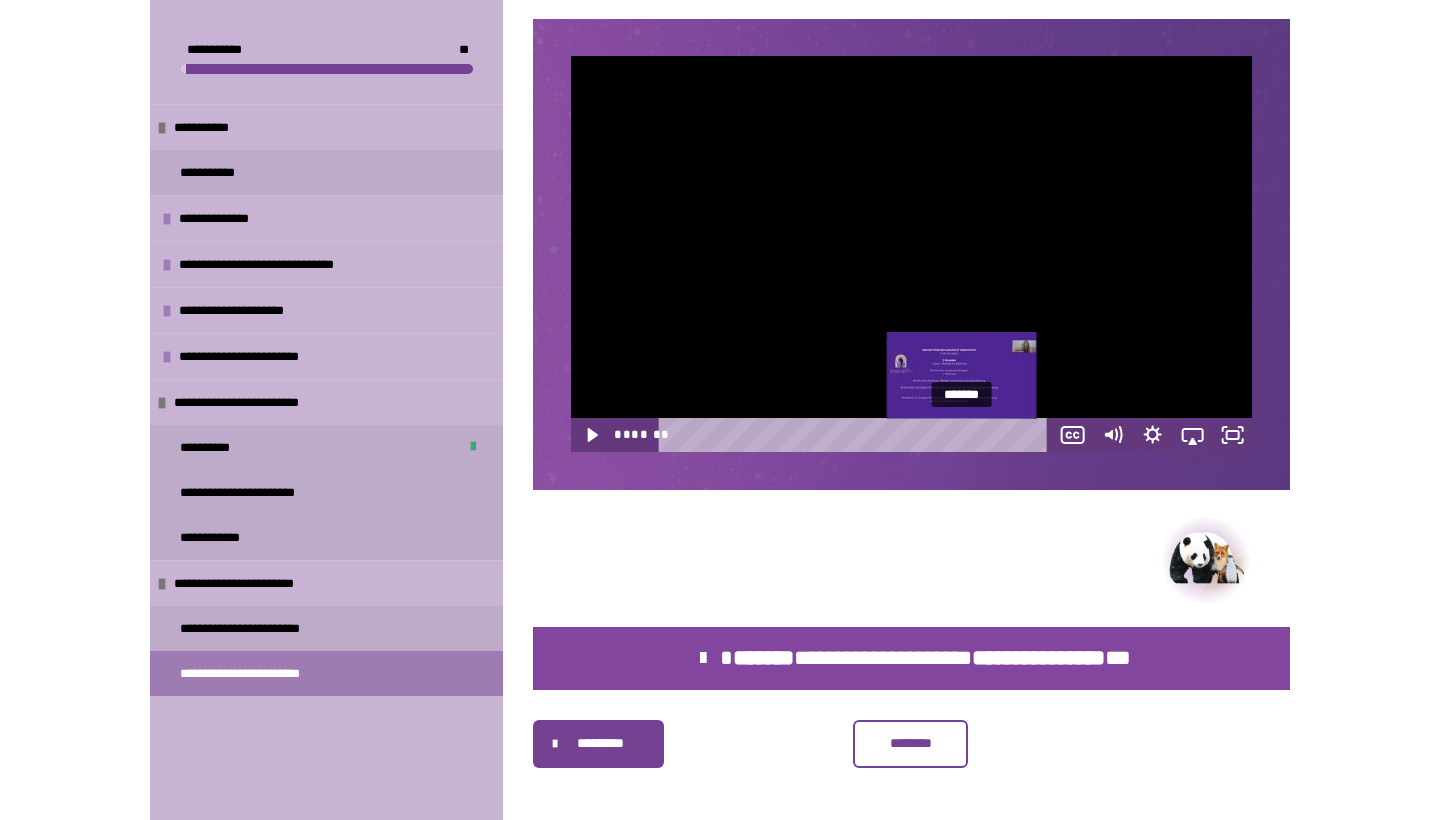 click on "*******" at bounding box center [857, 435] 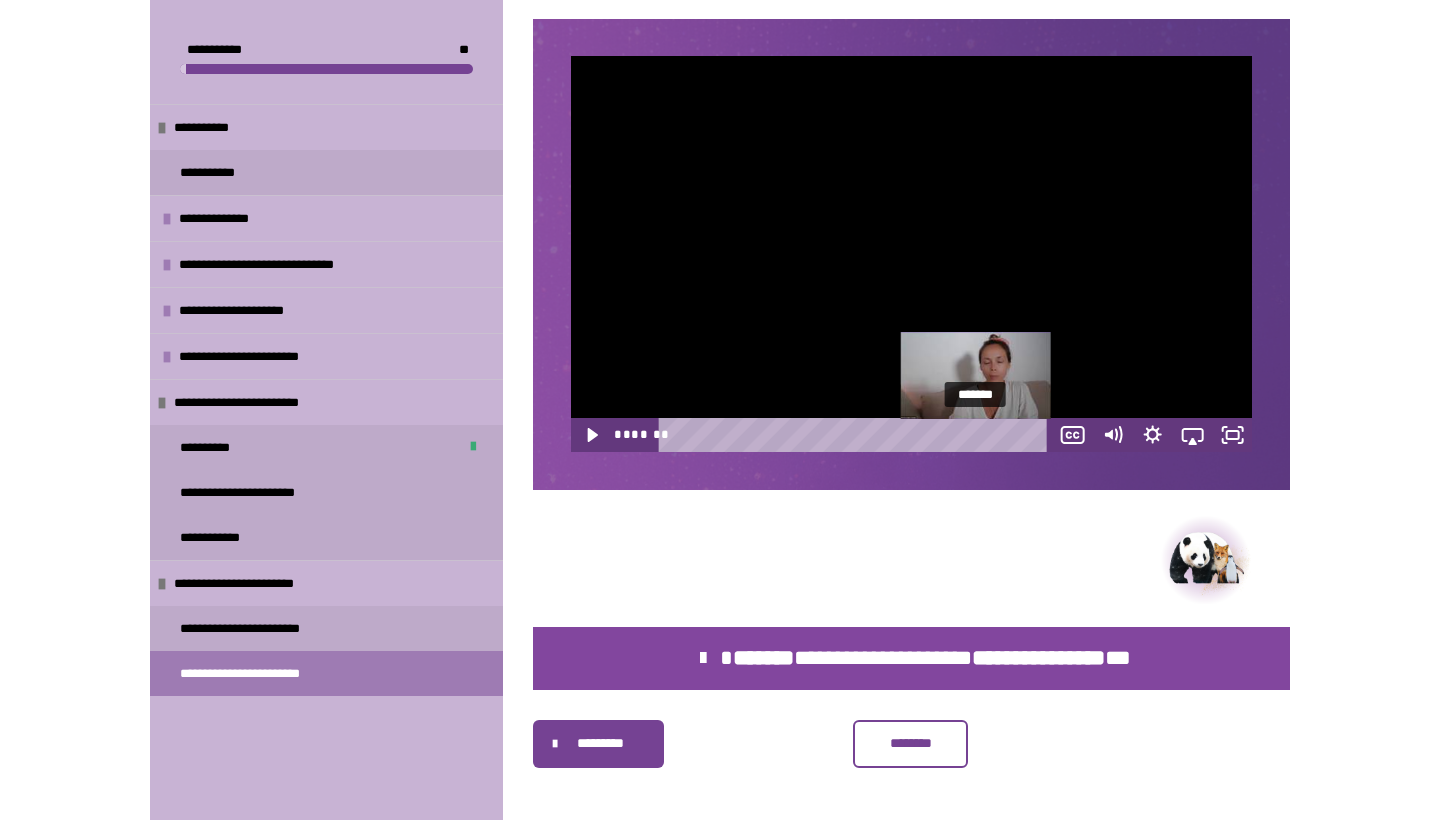 click on "*******" at bounding box center [857, 435] 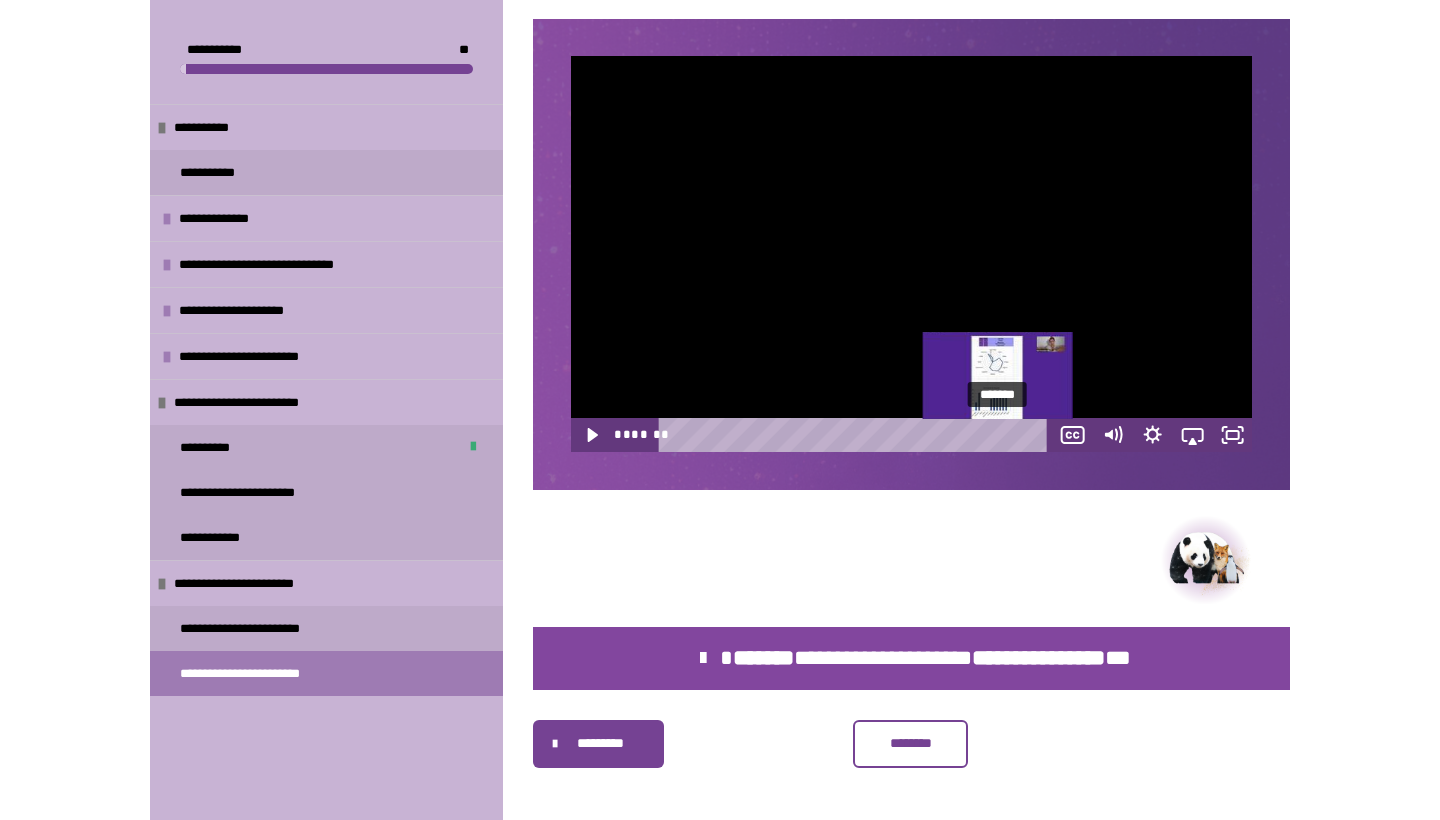 click on "*******" at bounding box center (857, 435) 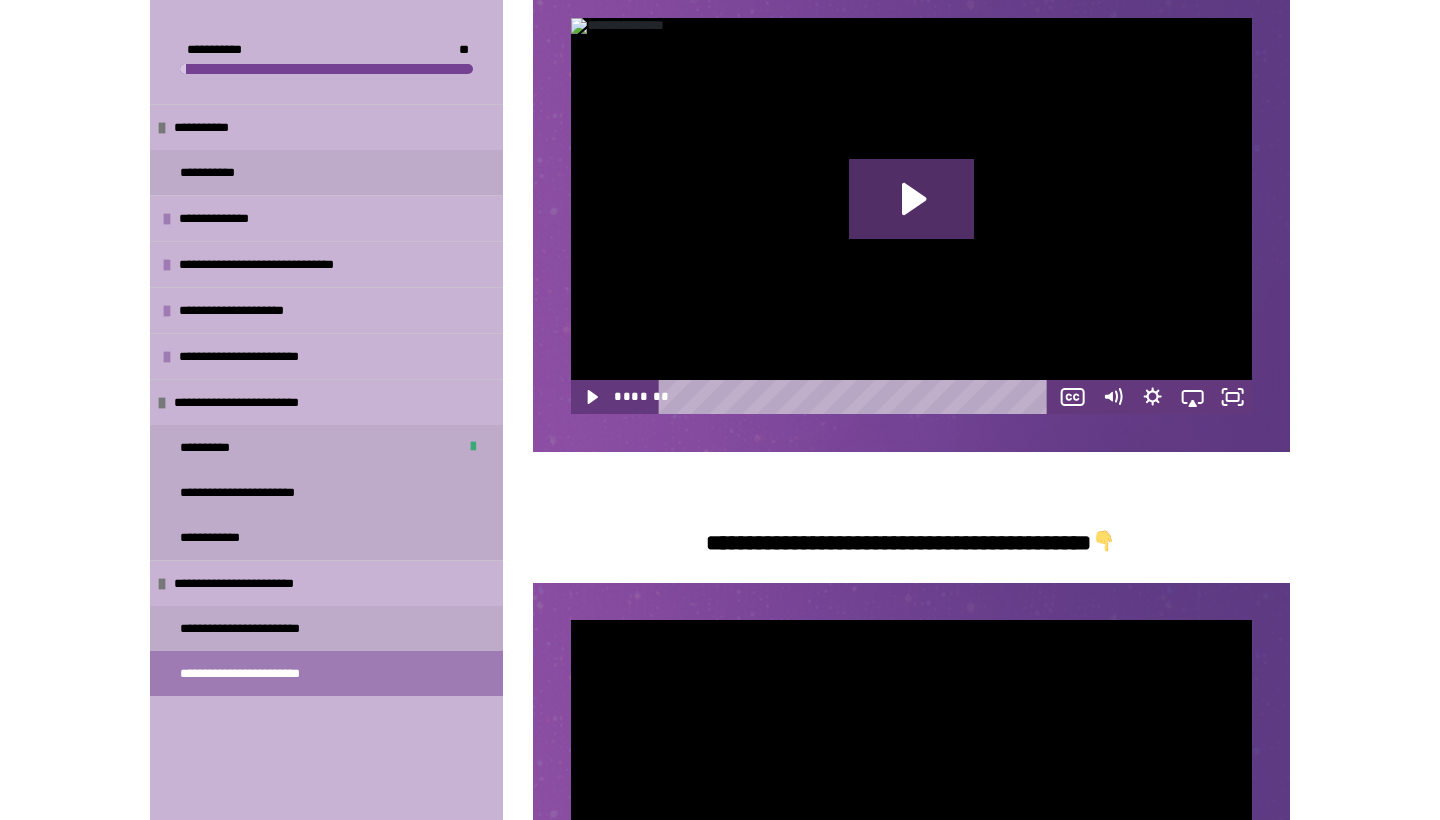 scroll, scrollTop: 464, scrollLeft: 0, axis: vertical 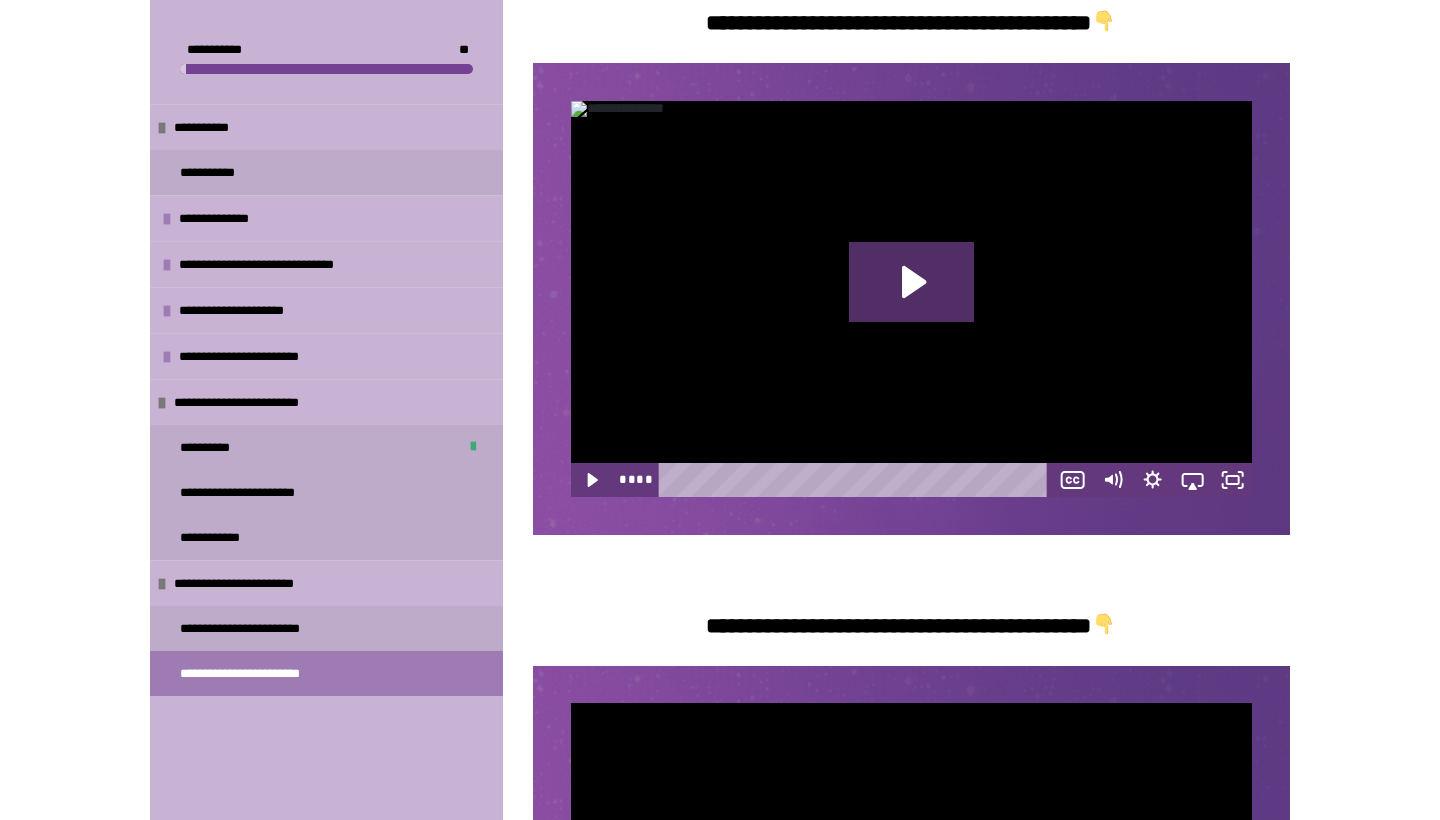 click at bounding box center [669, 479] 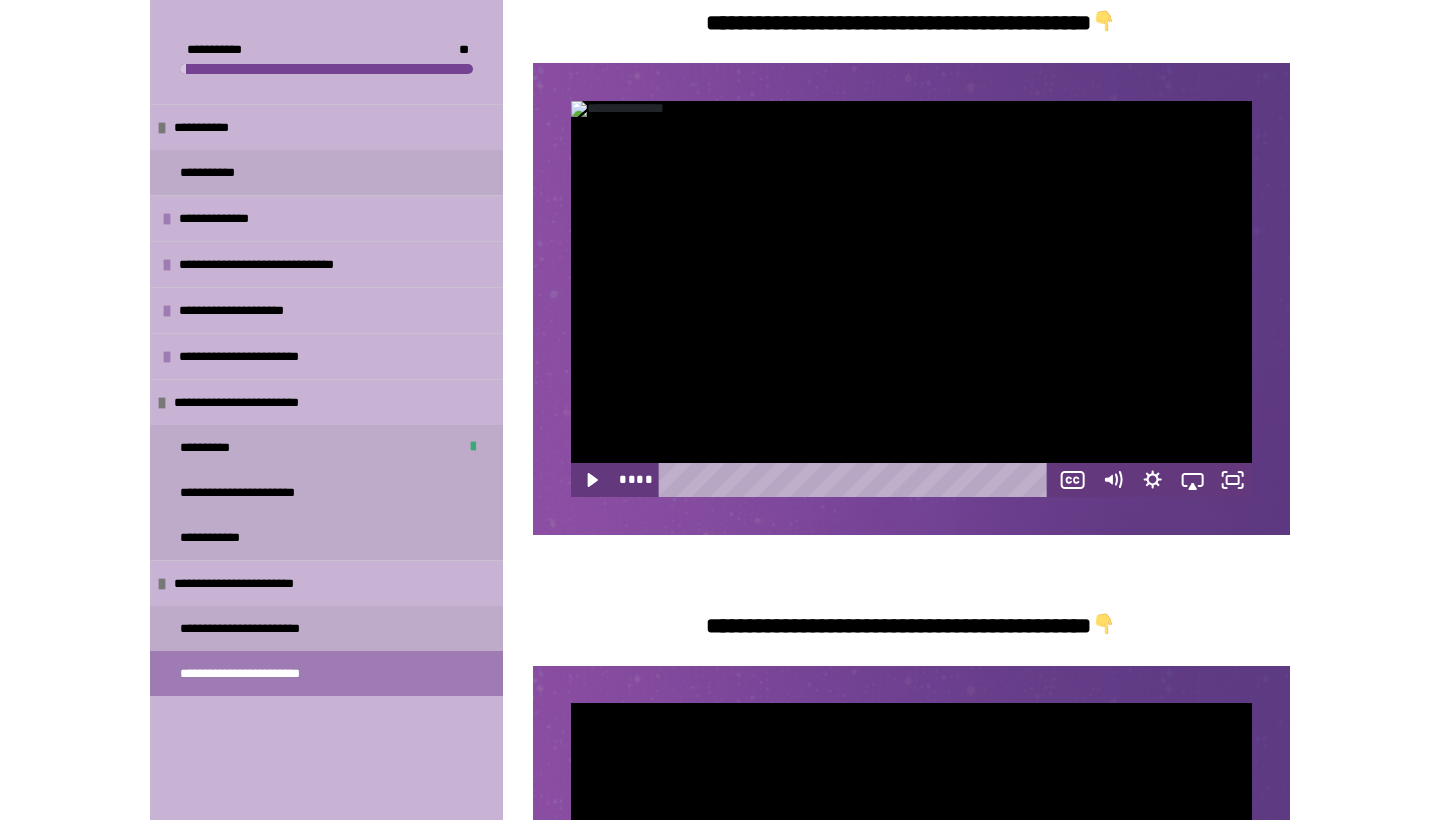 click at bounding box center (911, 299) 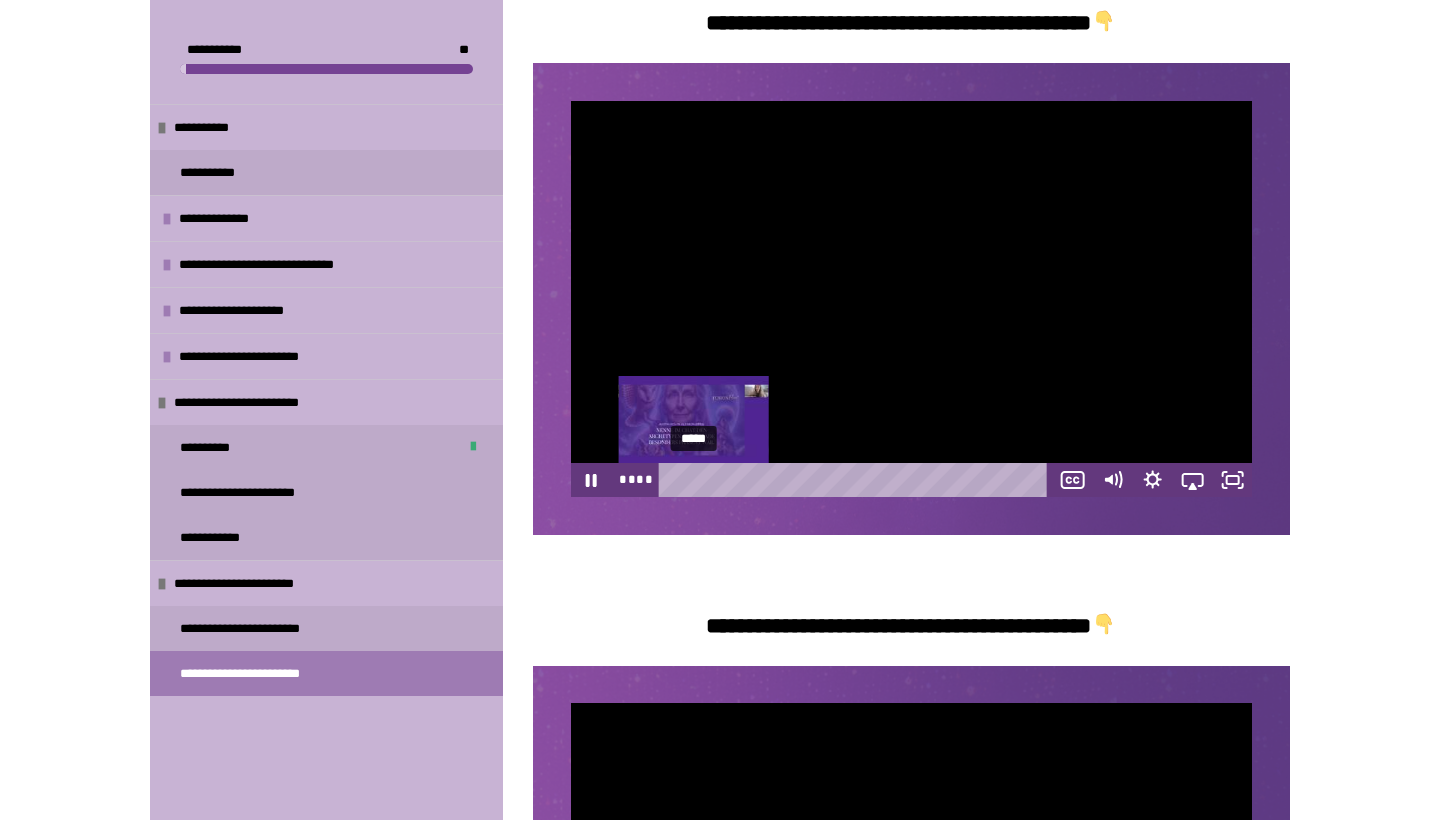click on "*****" at bounding box center [857, 480] 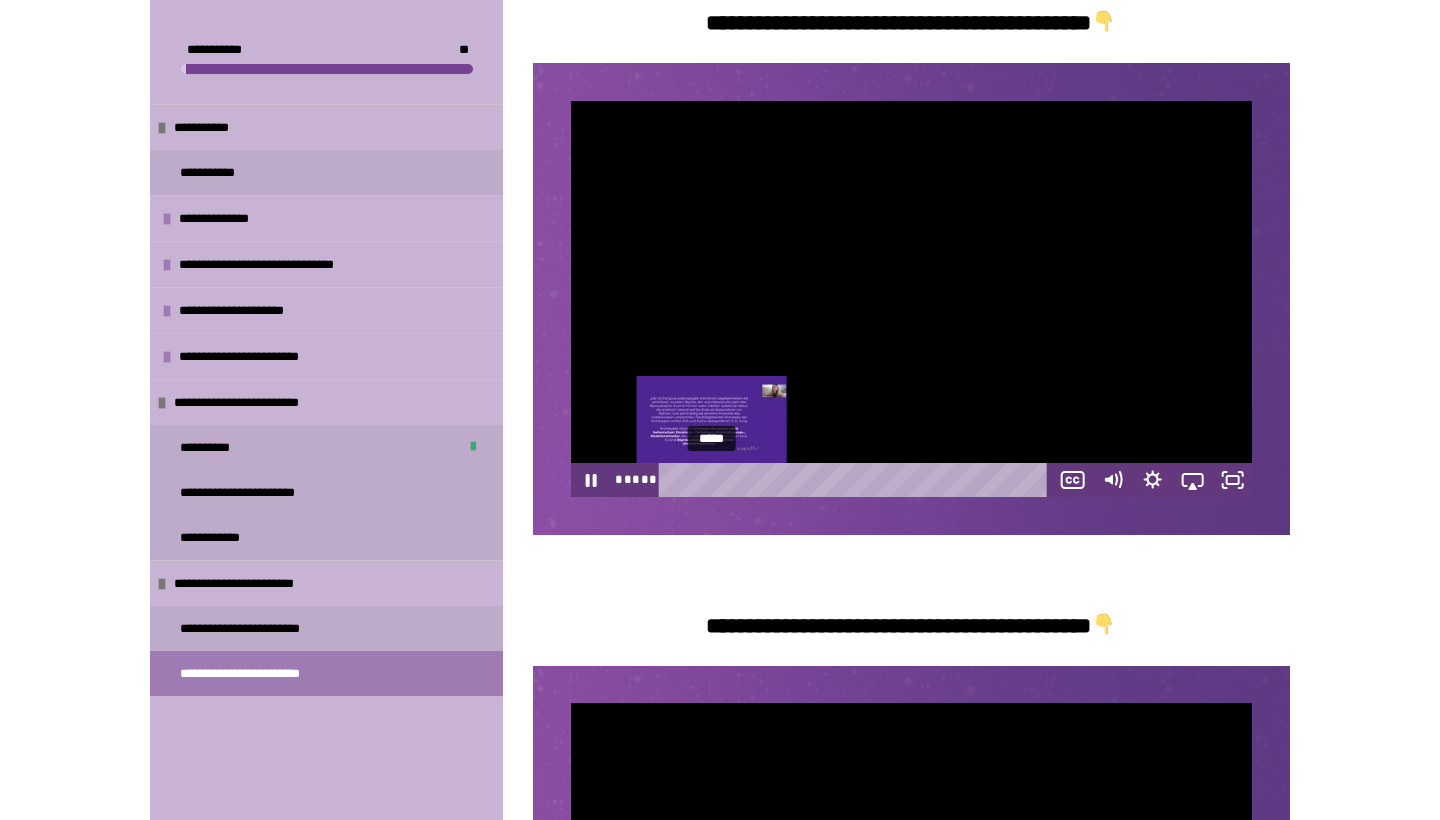 click on "*****" at bounding box center (857, 480) 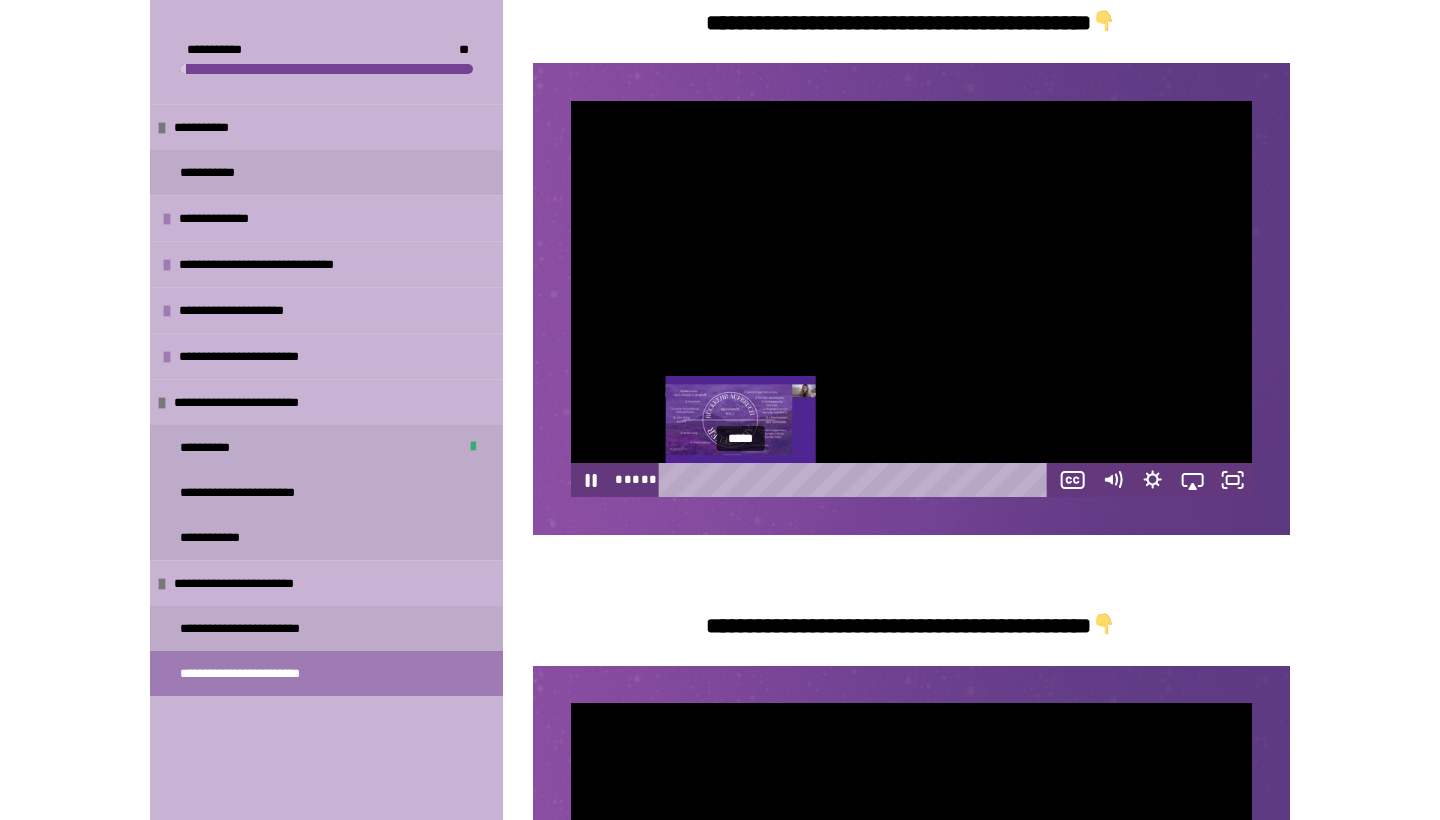 click on "*****" at bounding box center (857, 480) 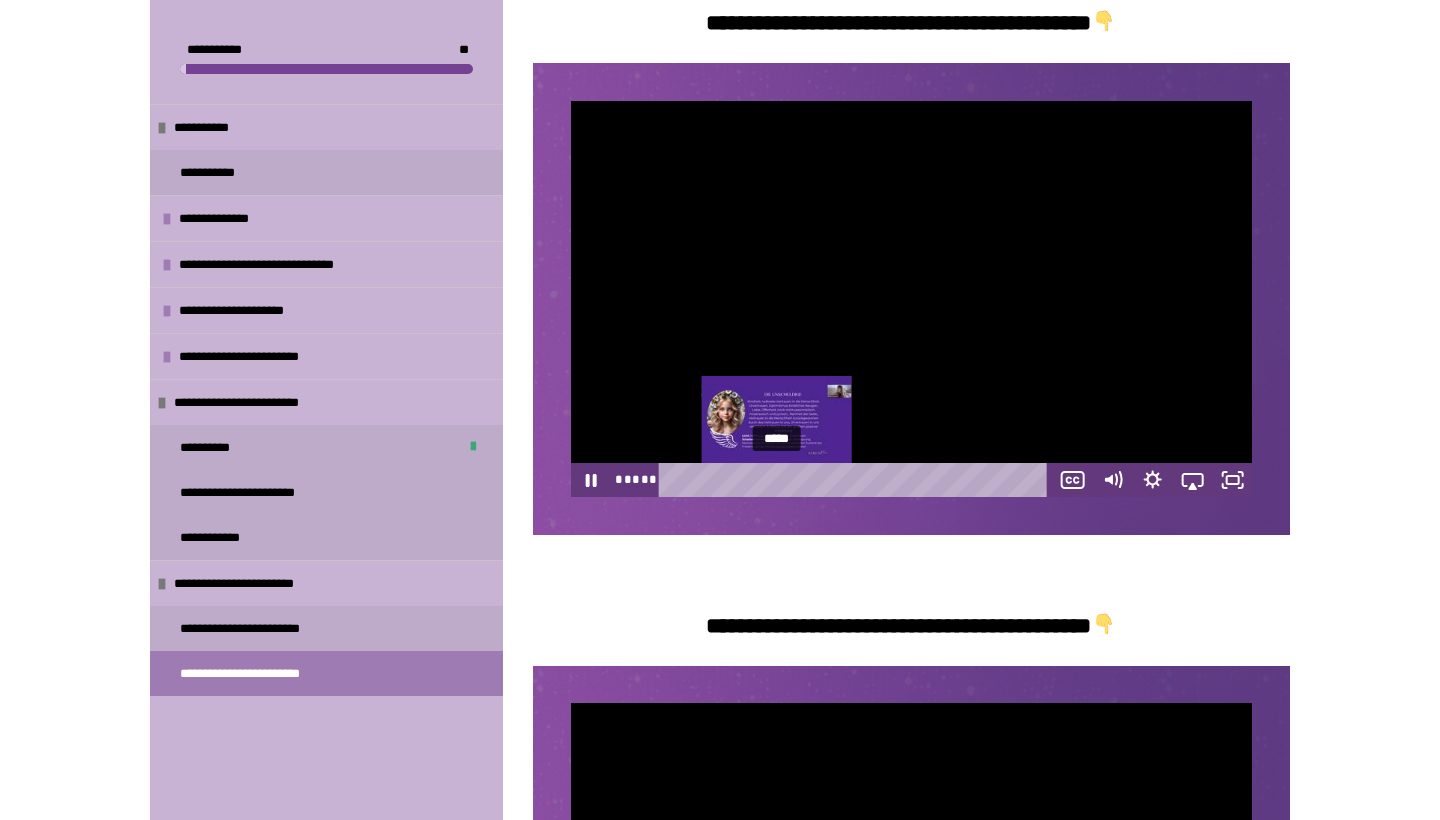 click on "*****" at bounding box center [857, 480] 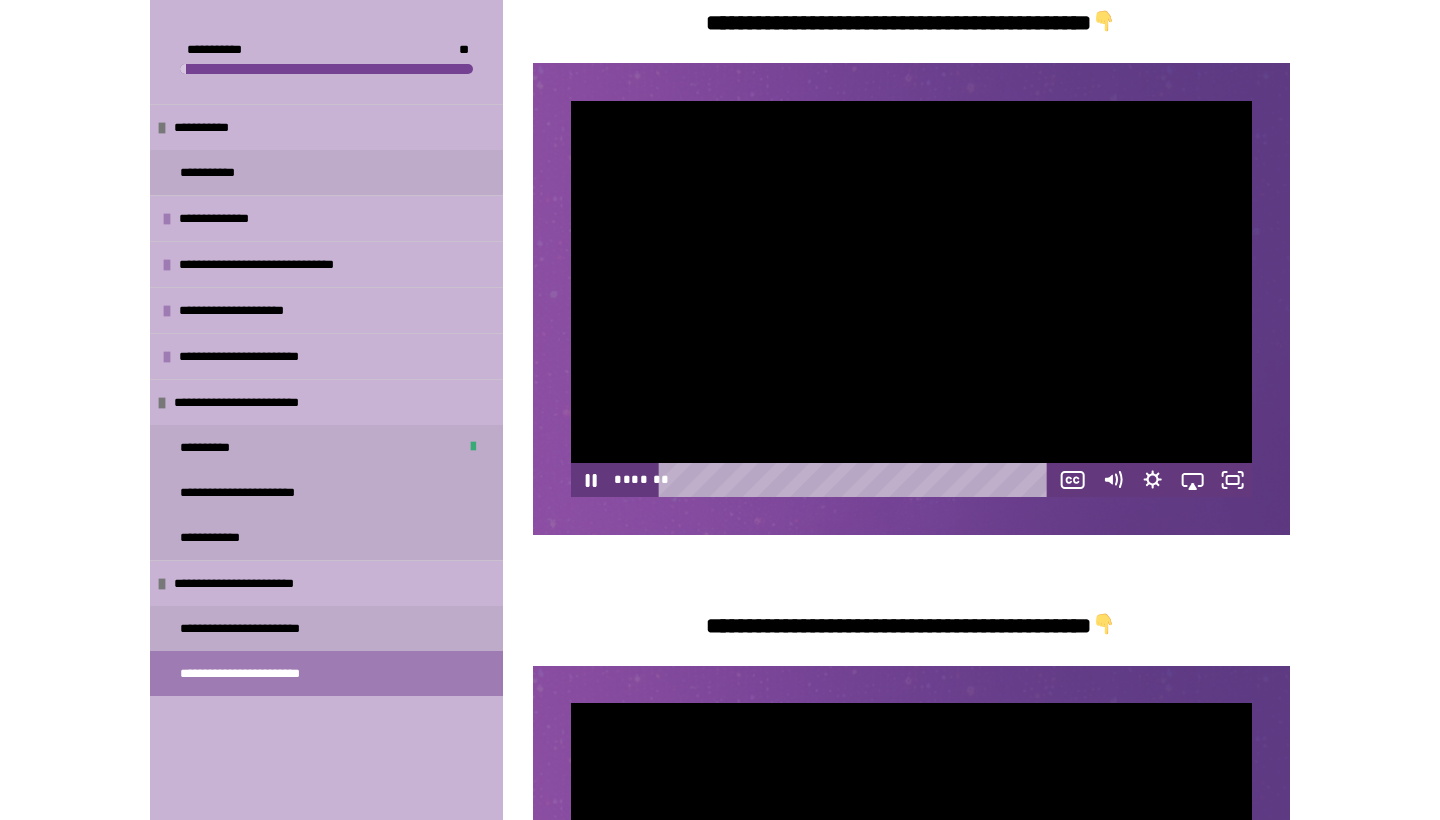 click at bounding box center (911, 299) 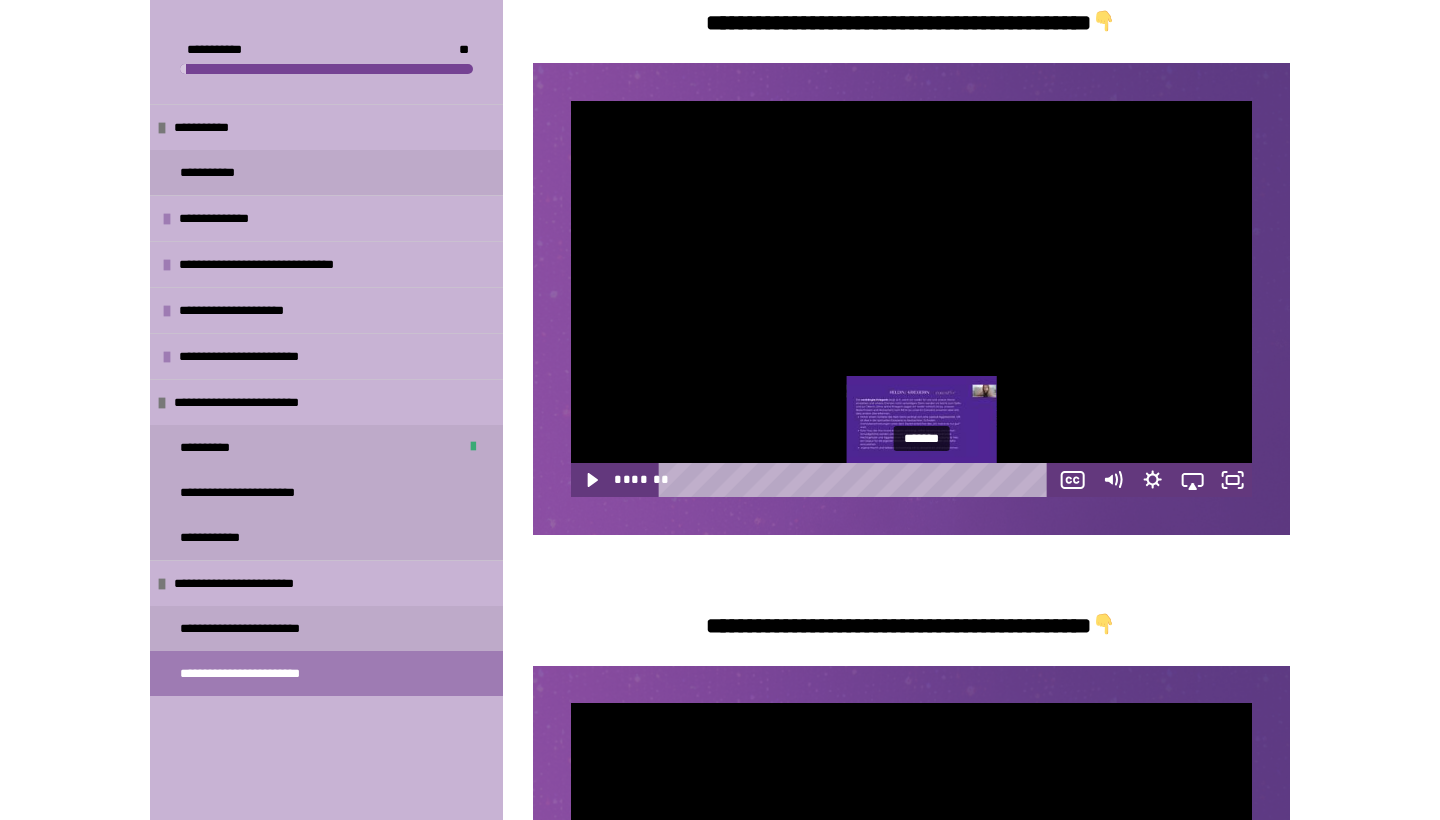 click on "*******" at bounding box center [857, 480] 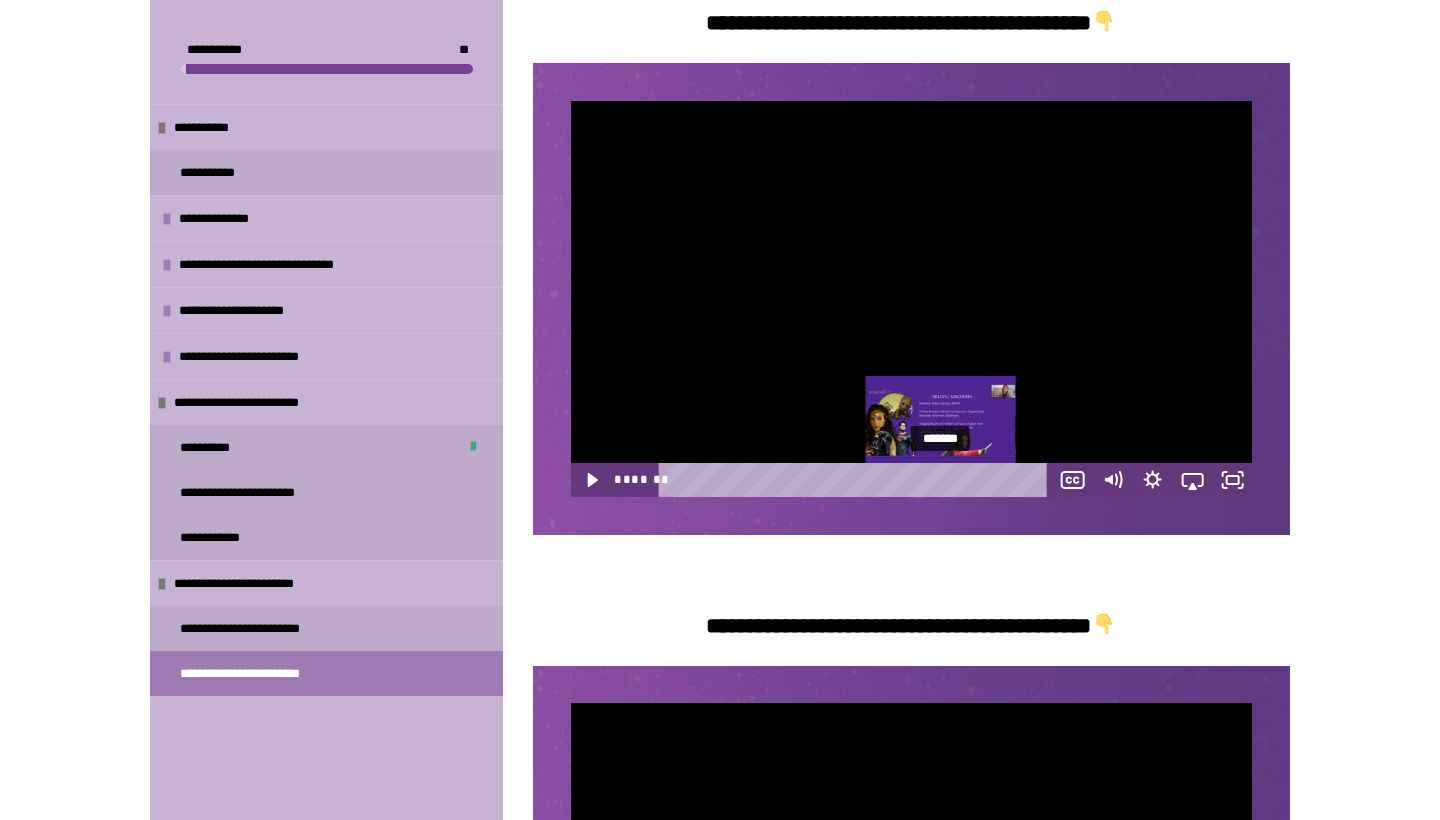 click on "*******" at bounding box center [857, 480] 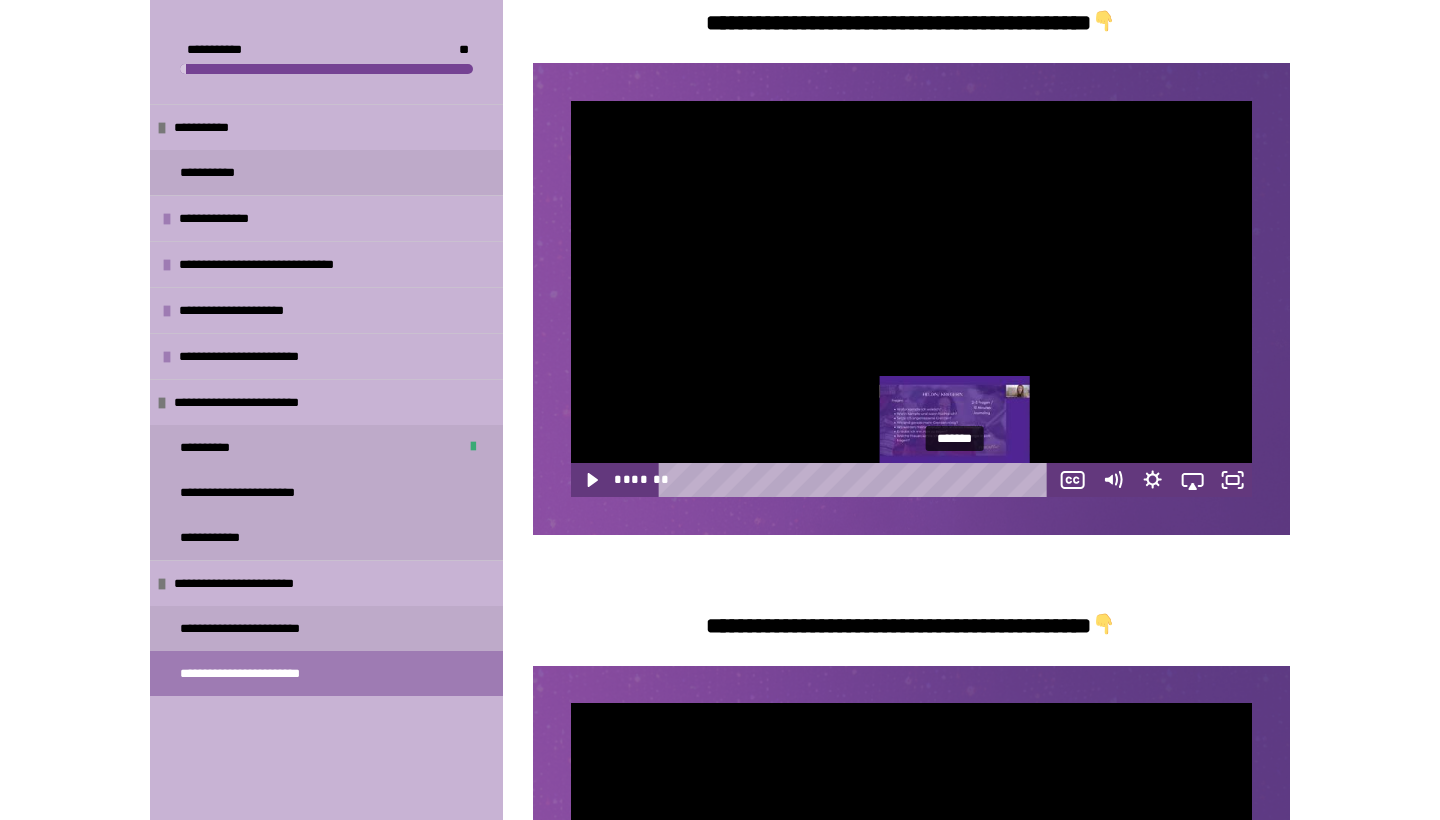 click on "*******" at bounding box center [857, 480] 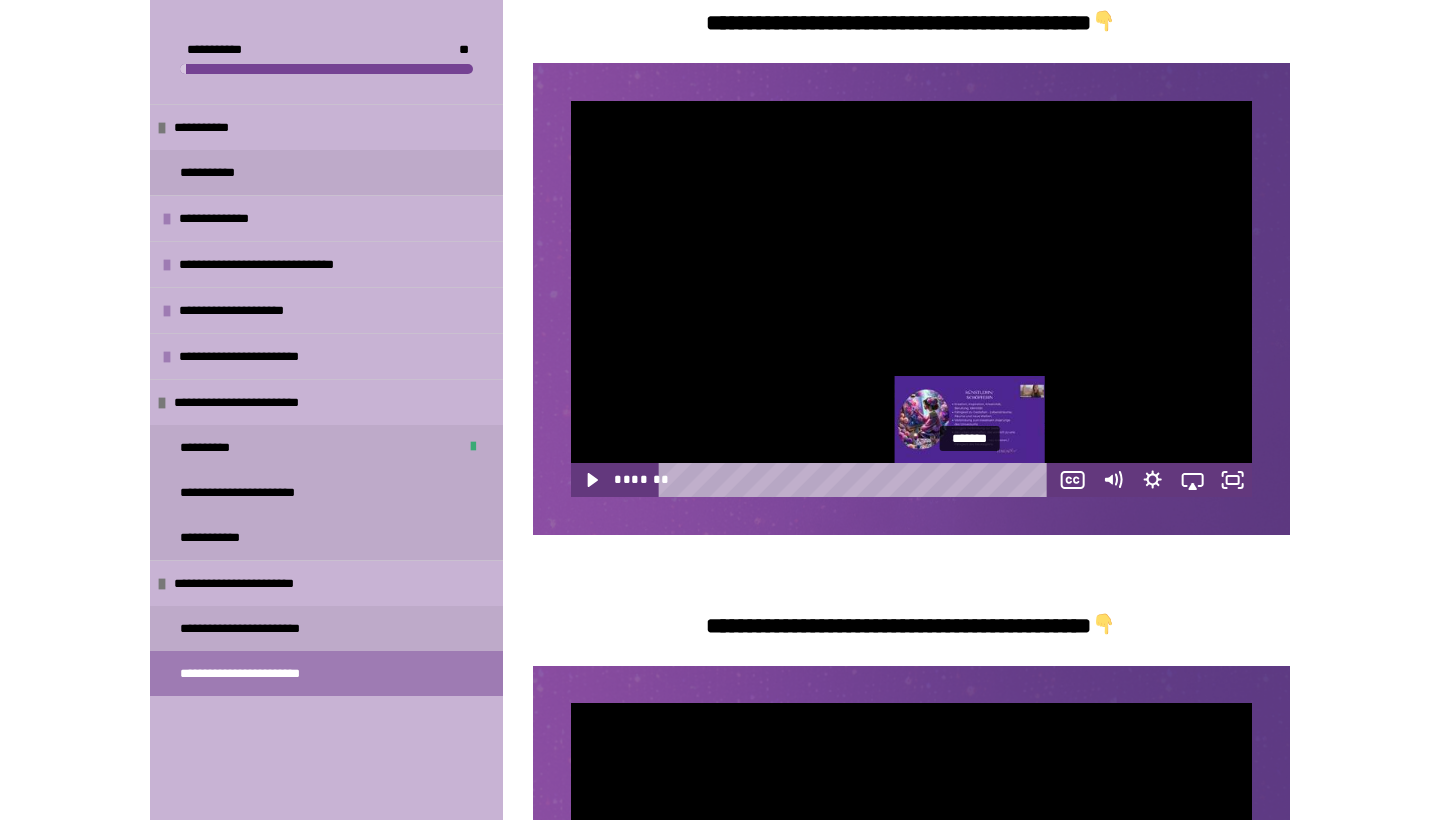 click on "*******" at bounding box center (857, 480) 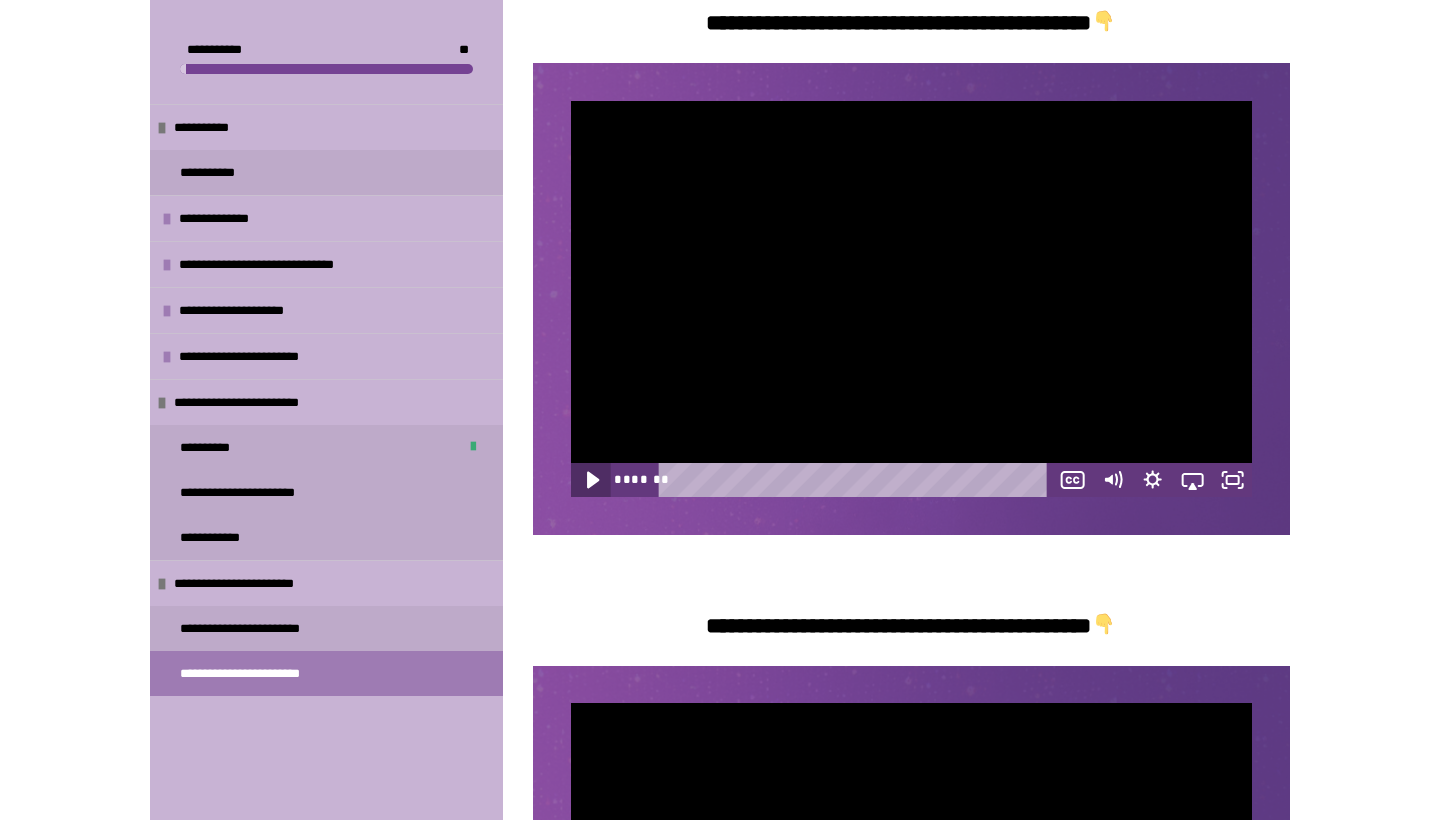 click 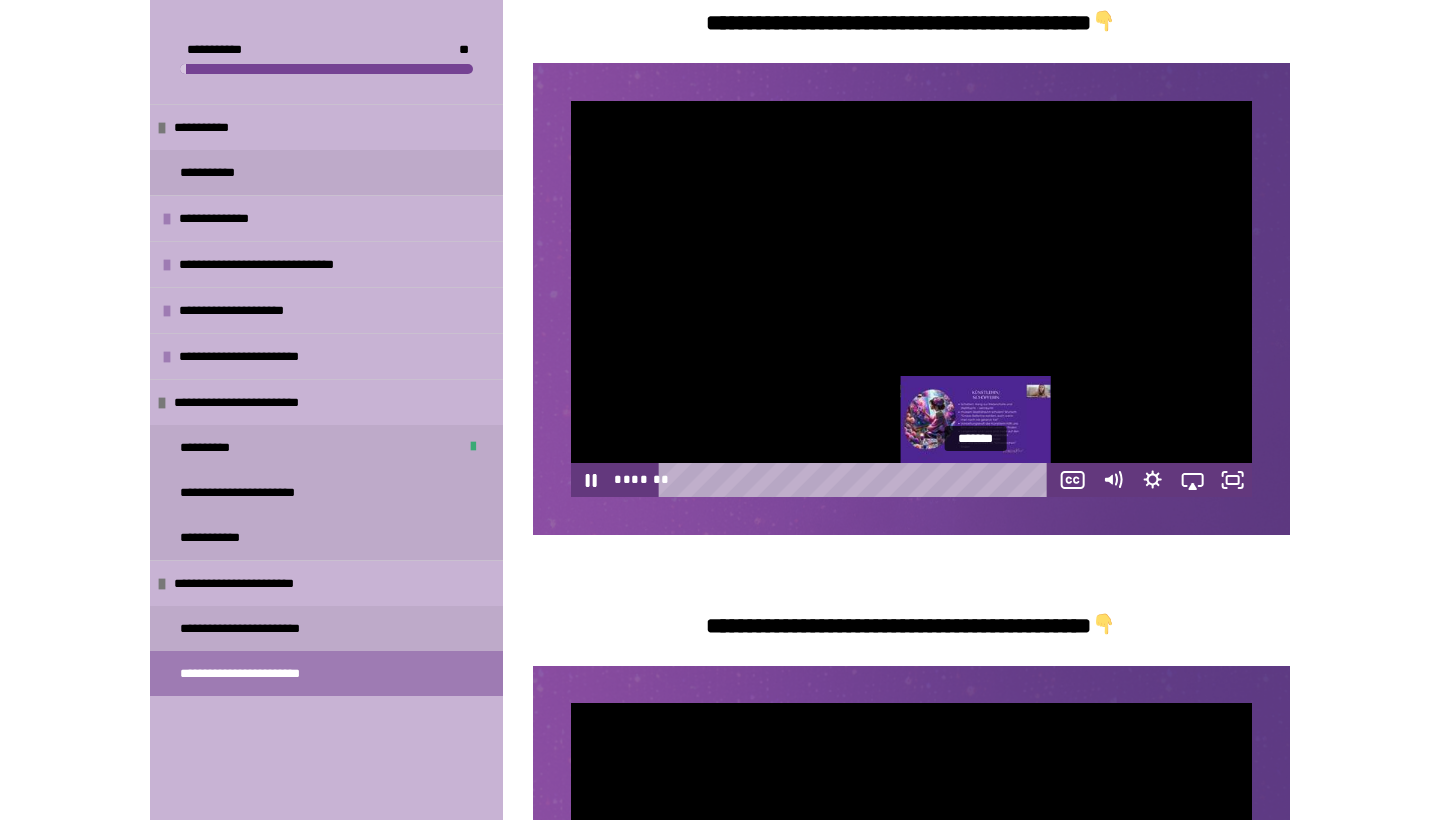 click on "*******" at bounding box center [857, 480] 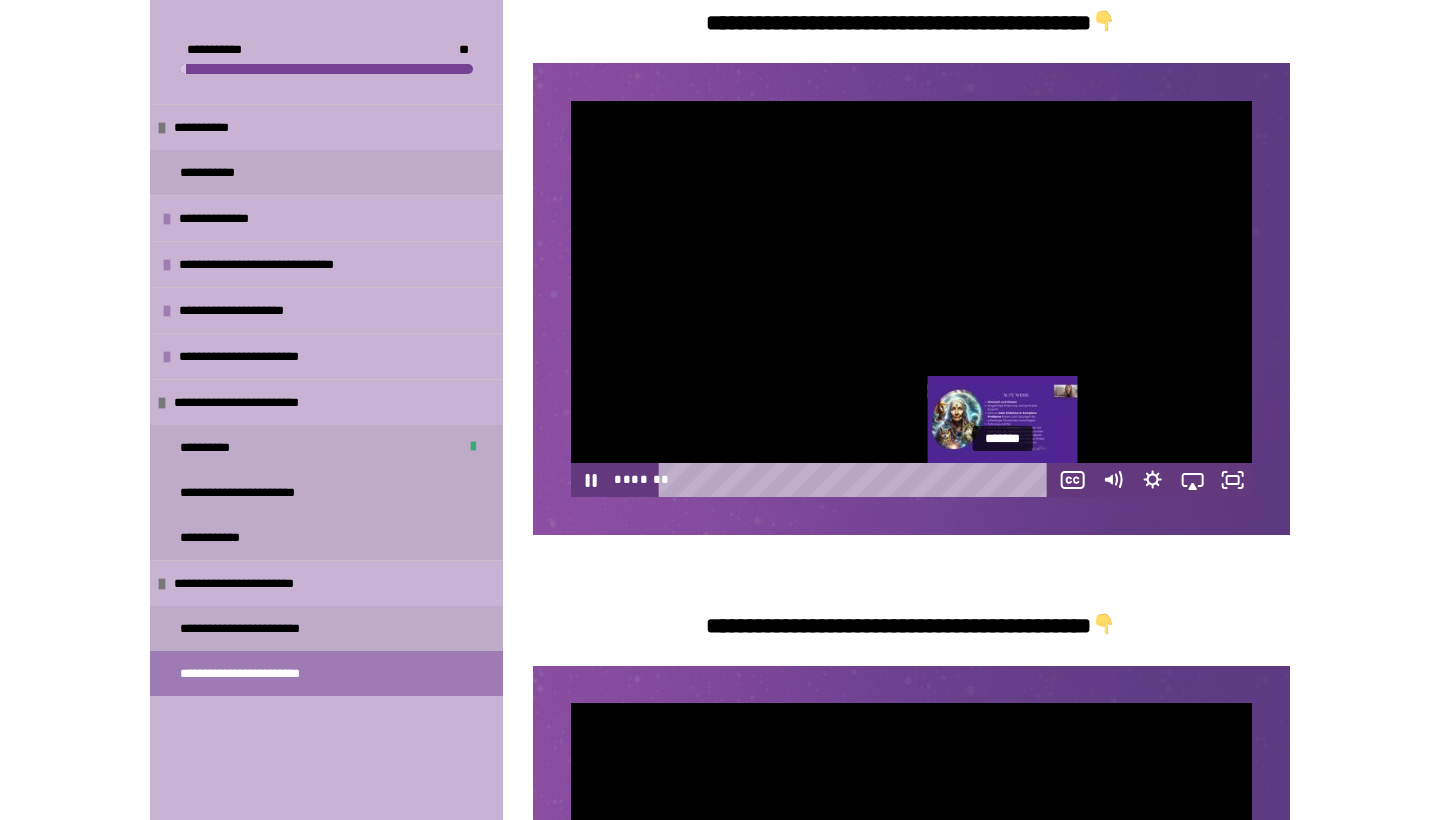 click on "*******" at bounding box center [857, 480] 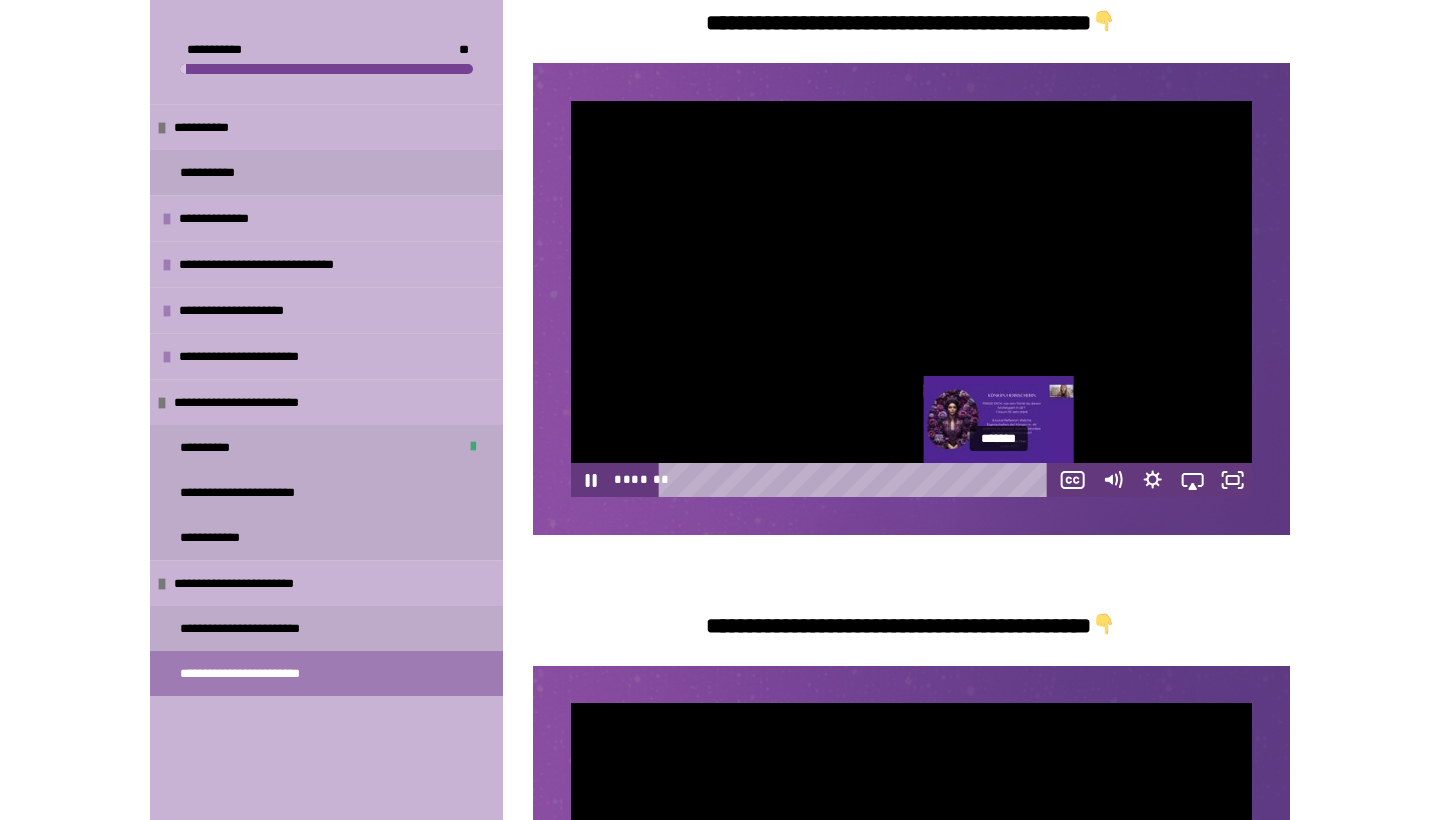 click at bounding box center [1002, 479] 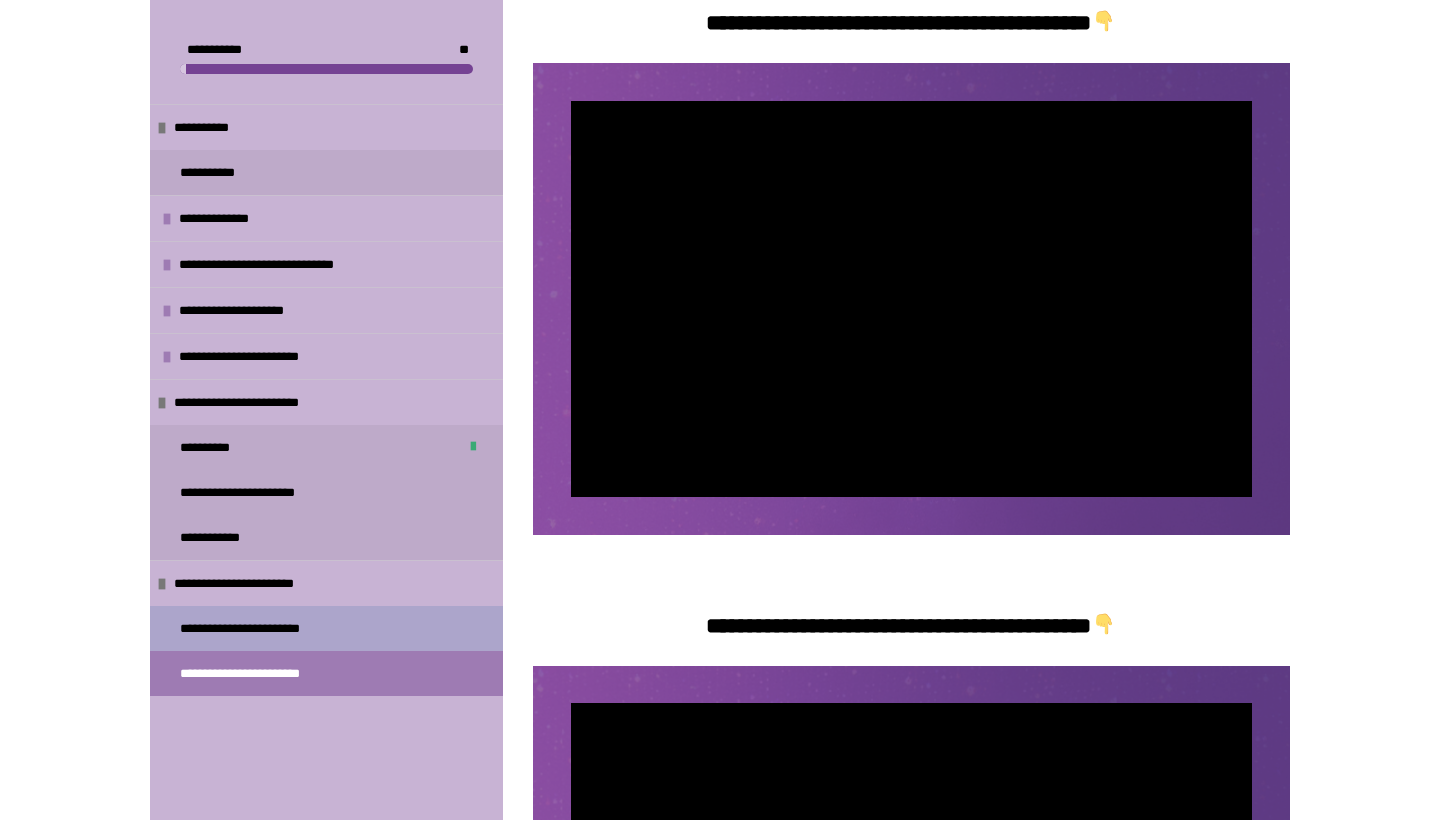 click on "**********" at bounding box center (267, 628) 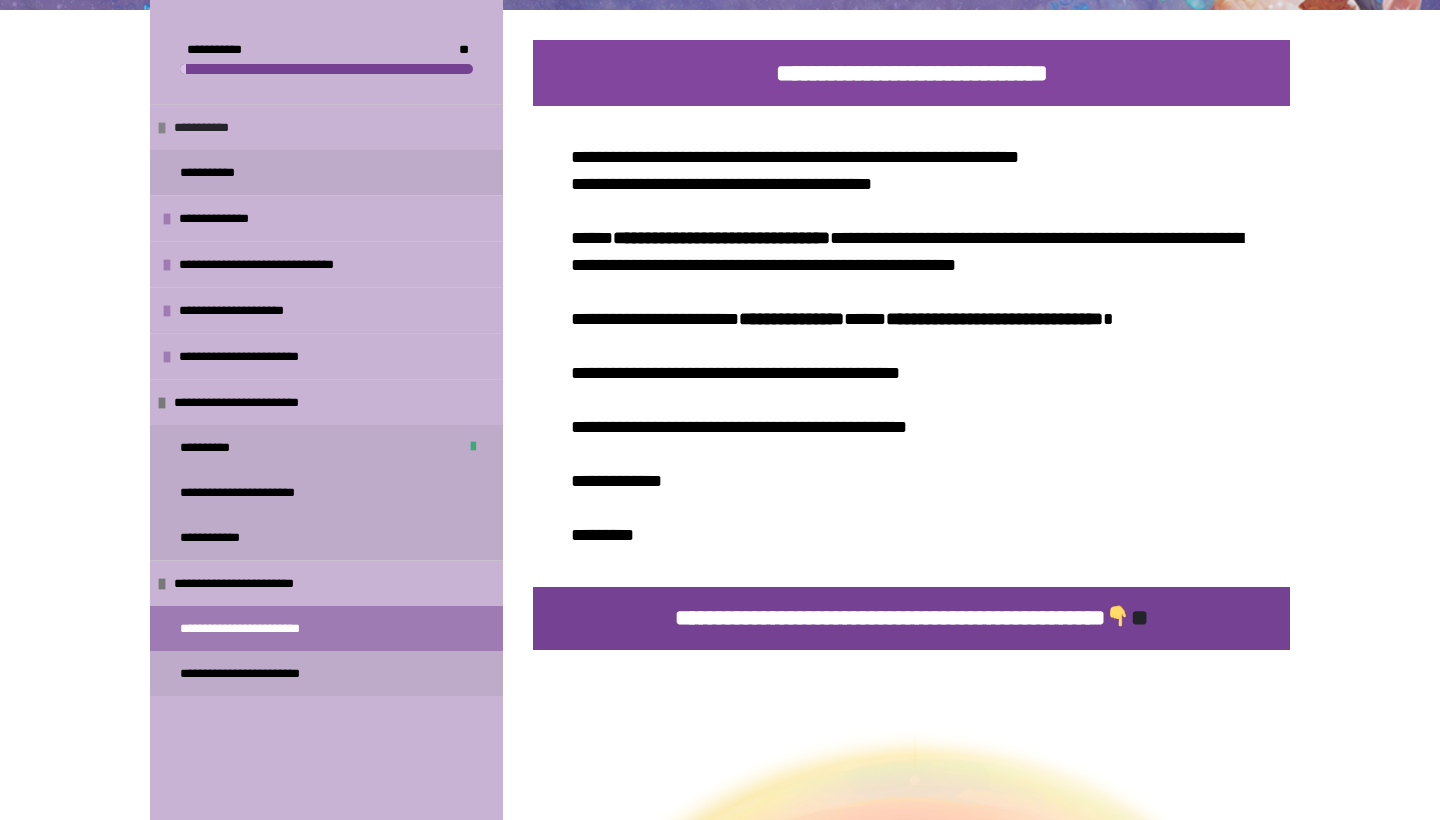 click on "**********" at bounding box center (208, 127) 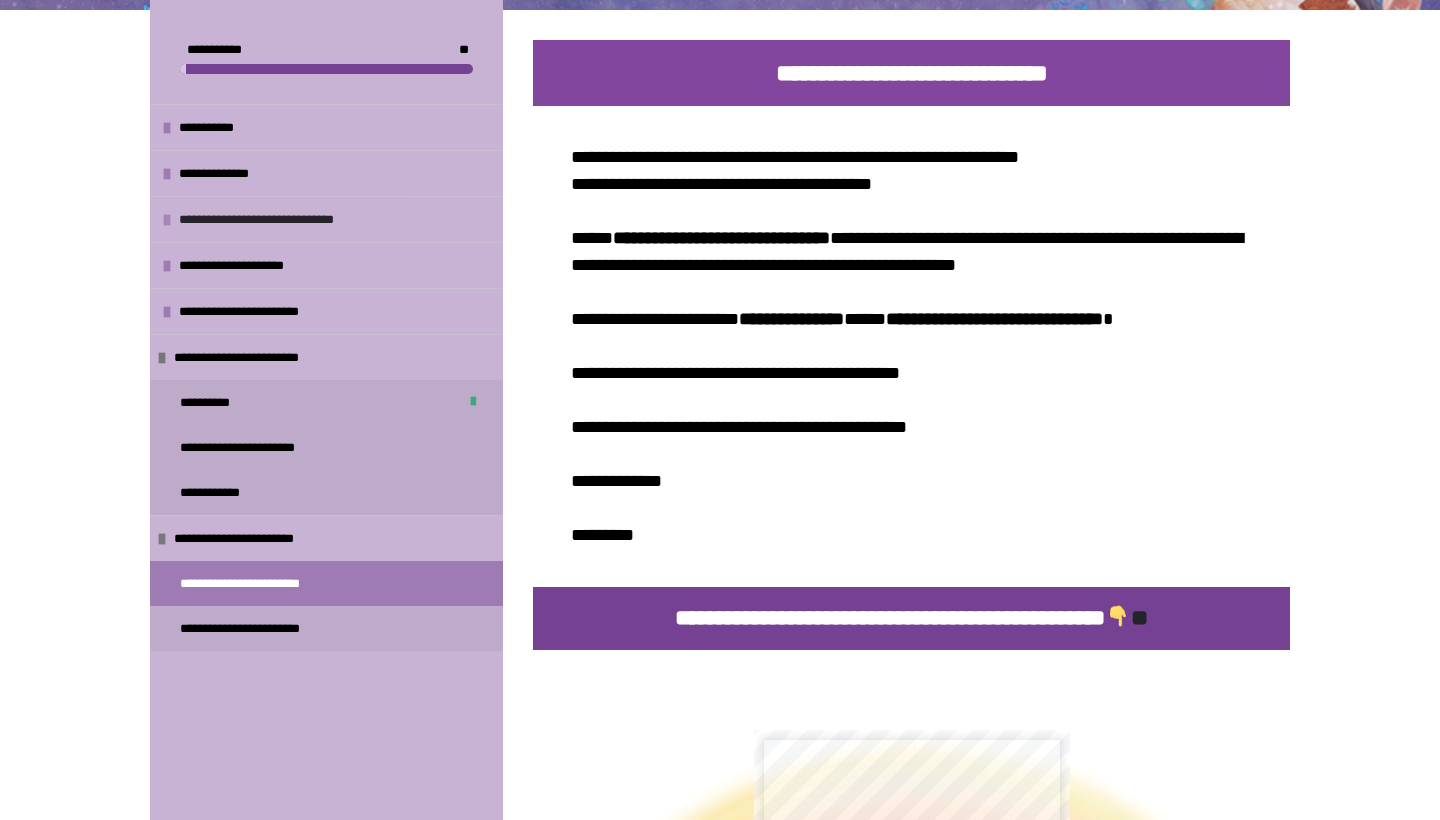click on "**********" at bounding box center (282, 219) 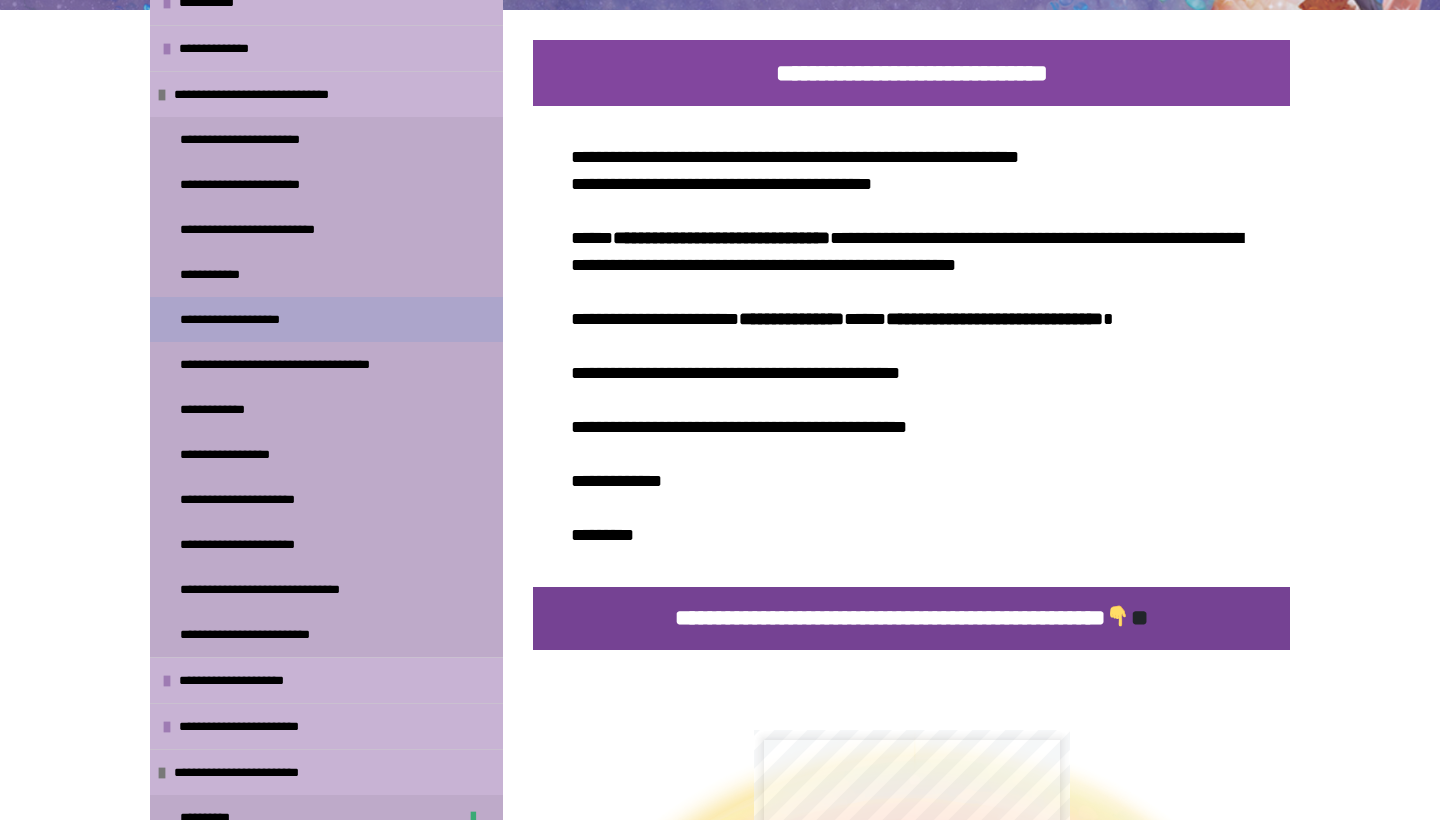 scroll, scrollTop: 164, scrollLeft: 0, axis: vertical 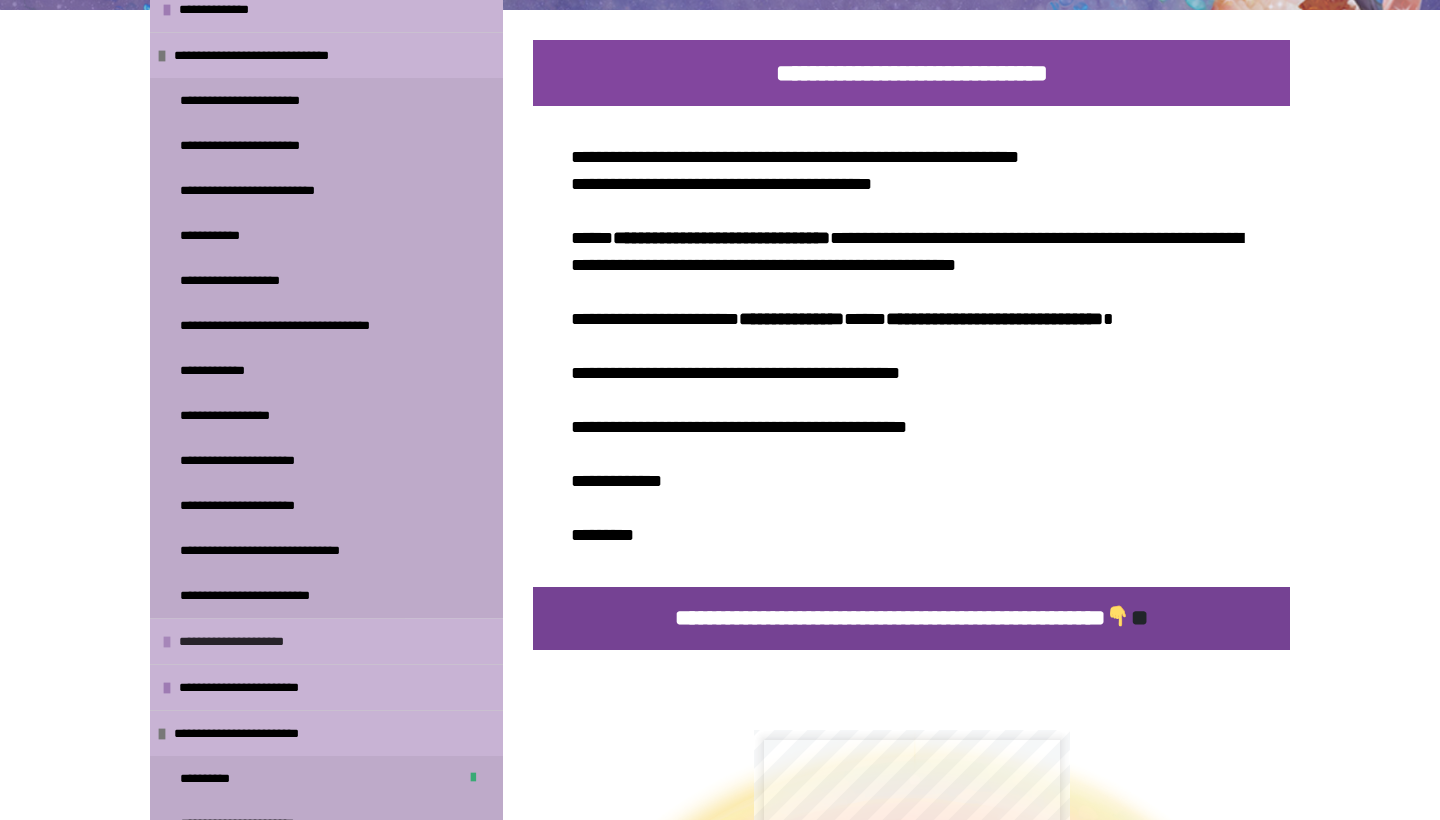 click on "**********" at bounding box center [250, 641] 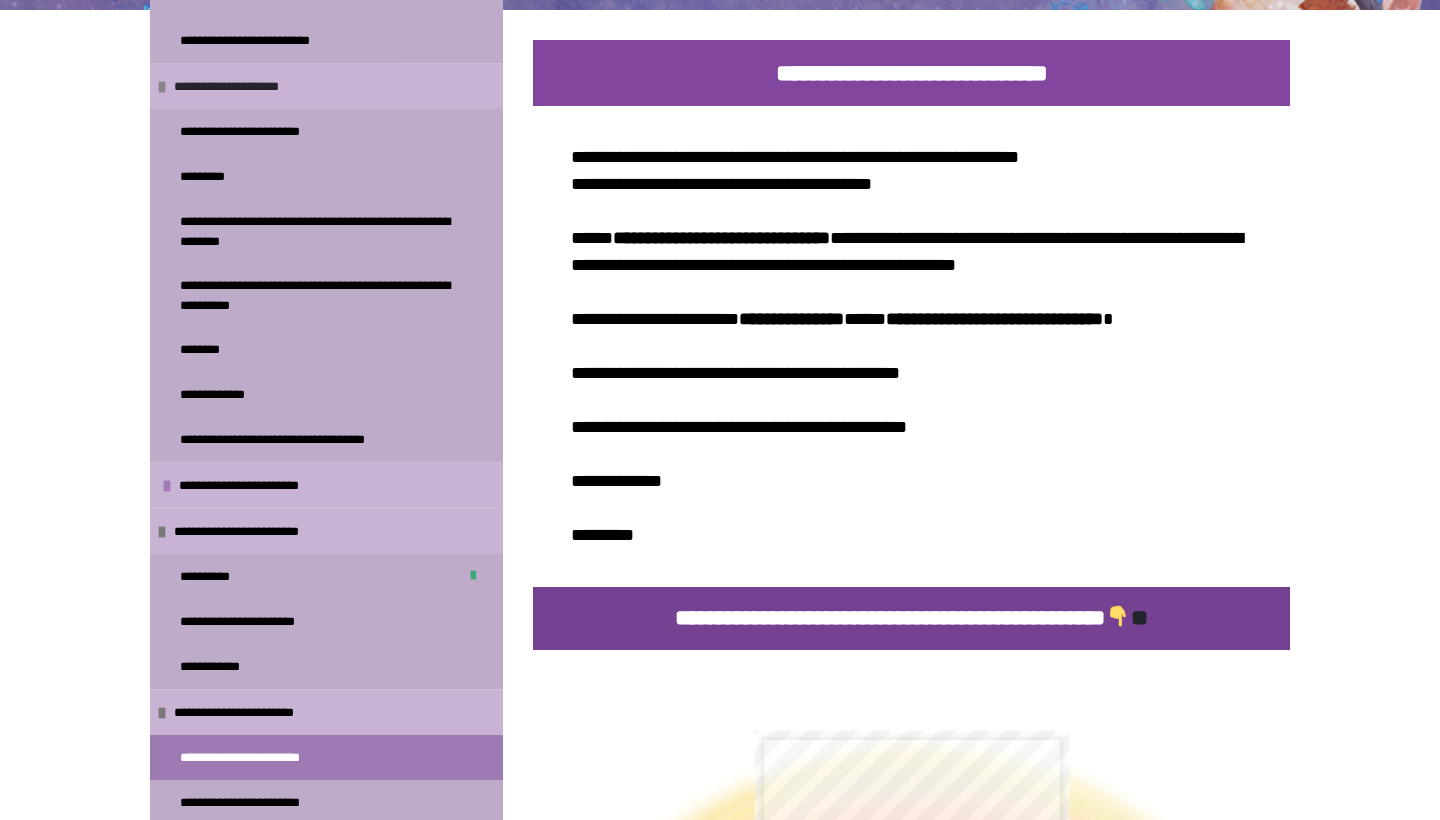 scroll, scrollTop: 723, scrollLeft: 0, axis: vertical 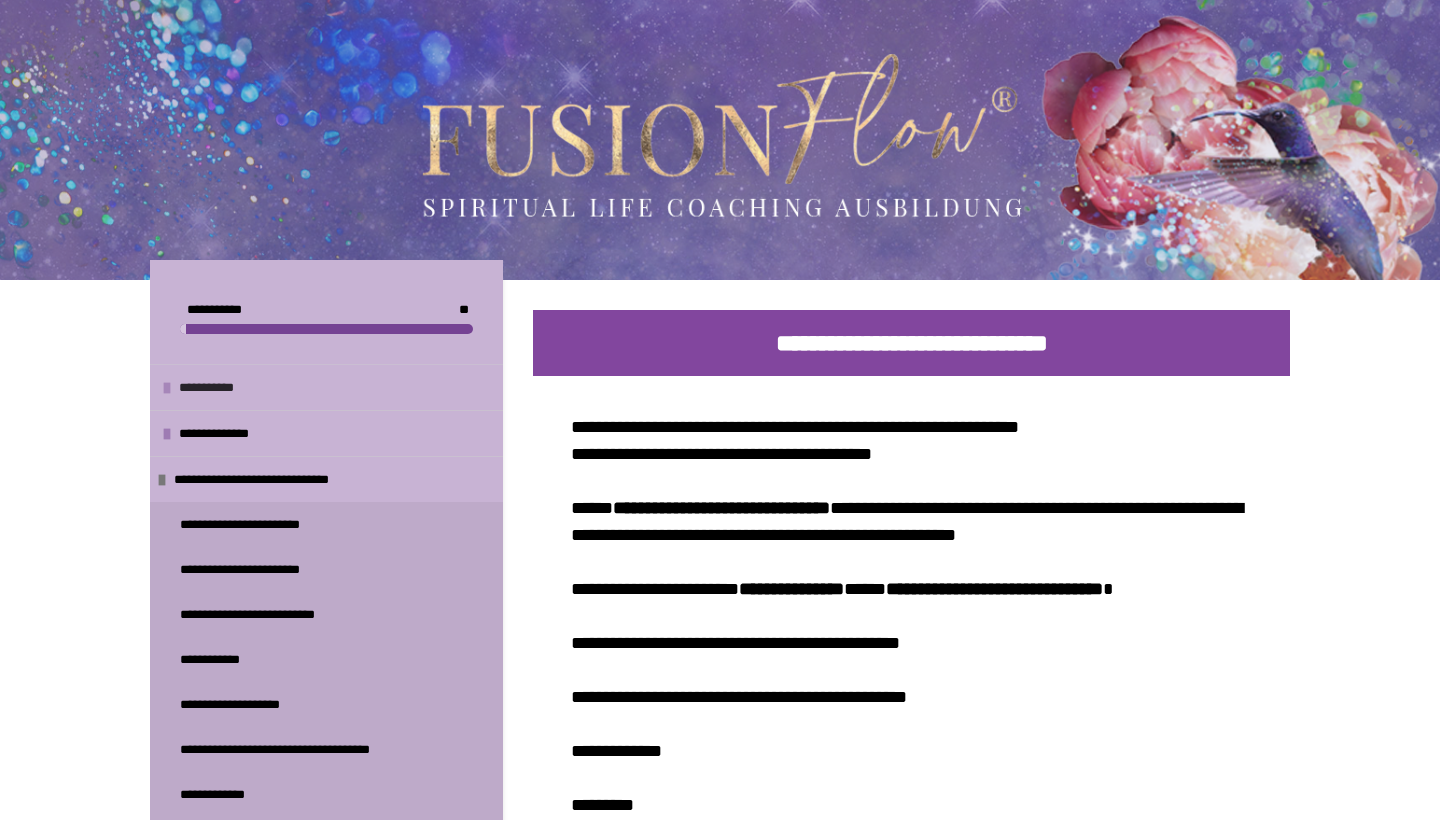 click on "**********" at bounding box center (213, 387) 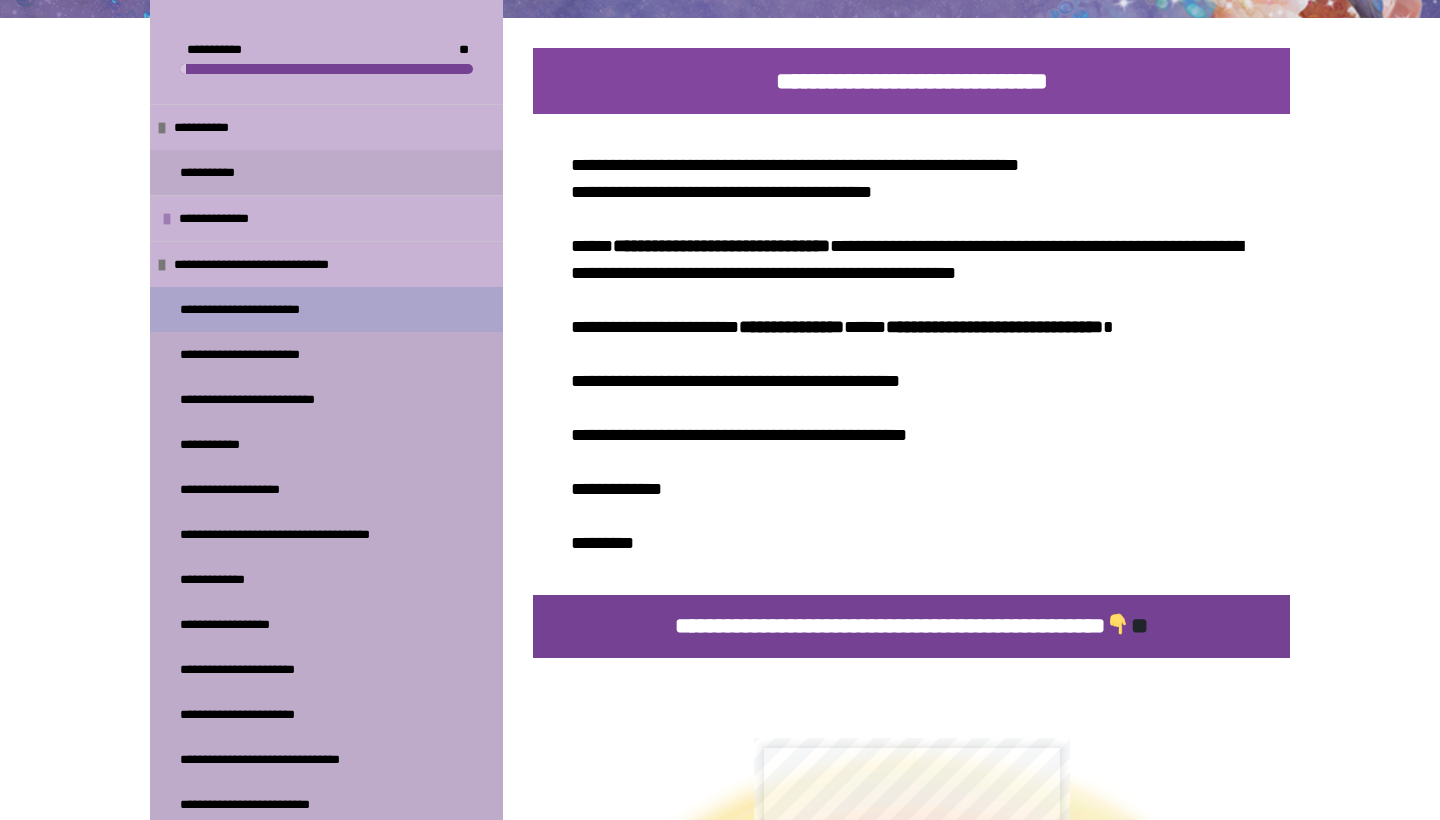 scroll, scrollTop: 310, scrollLeft: 0, axis: vertical 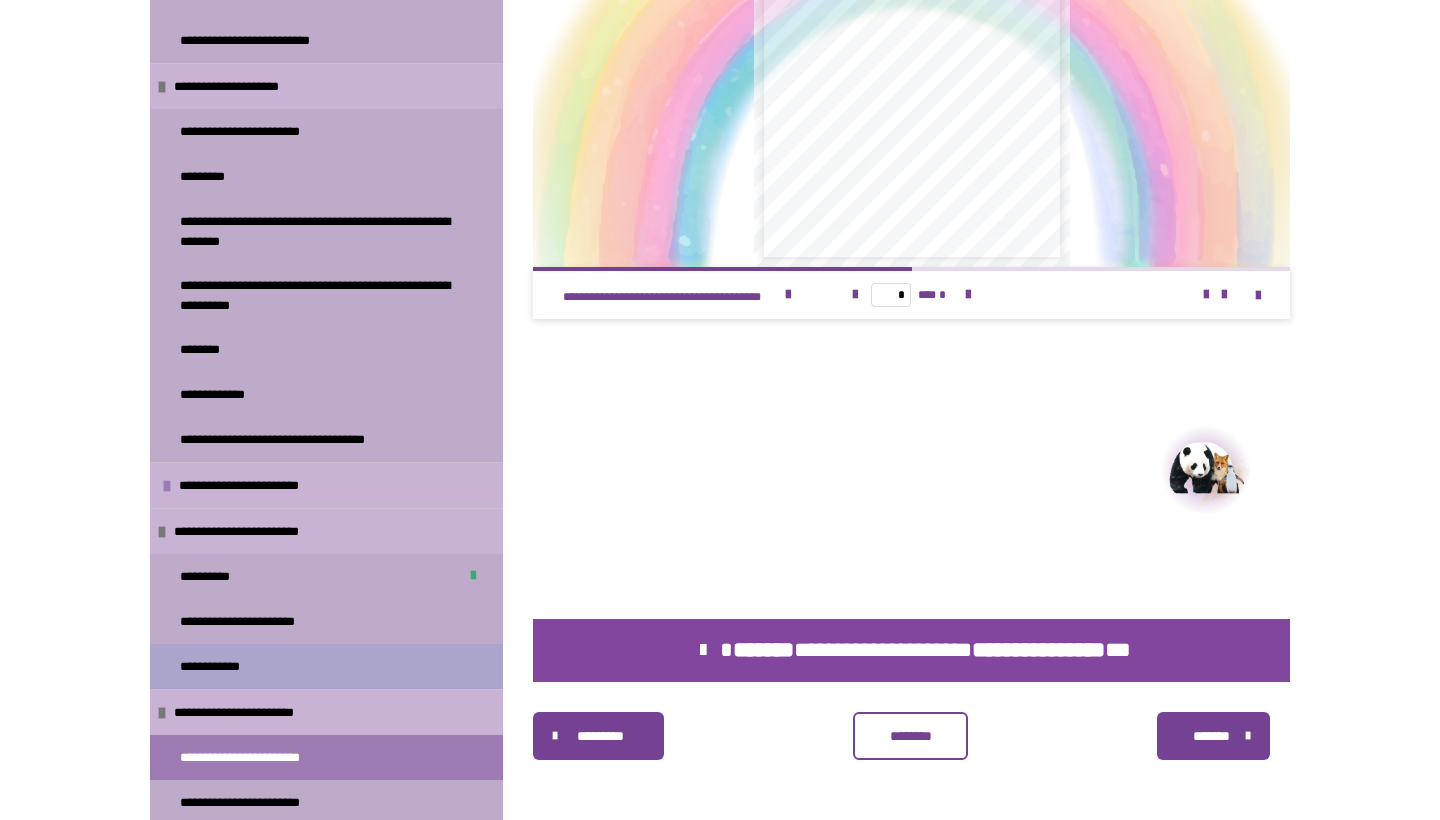 click on "**********" at bounding box center [224, 666] 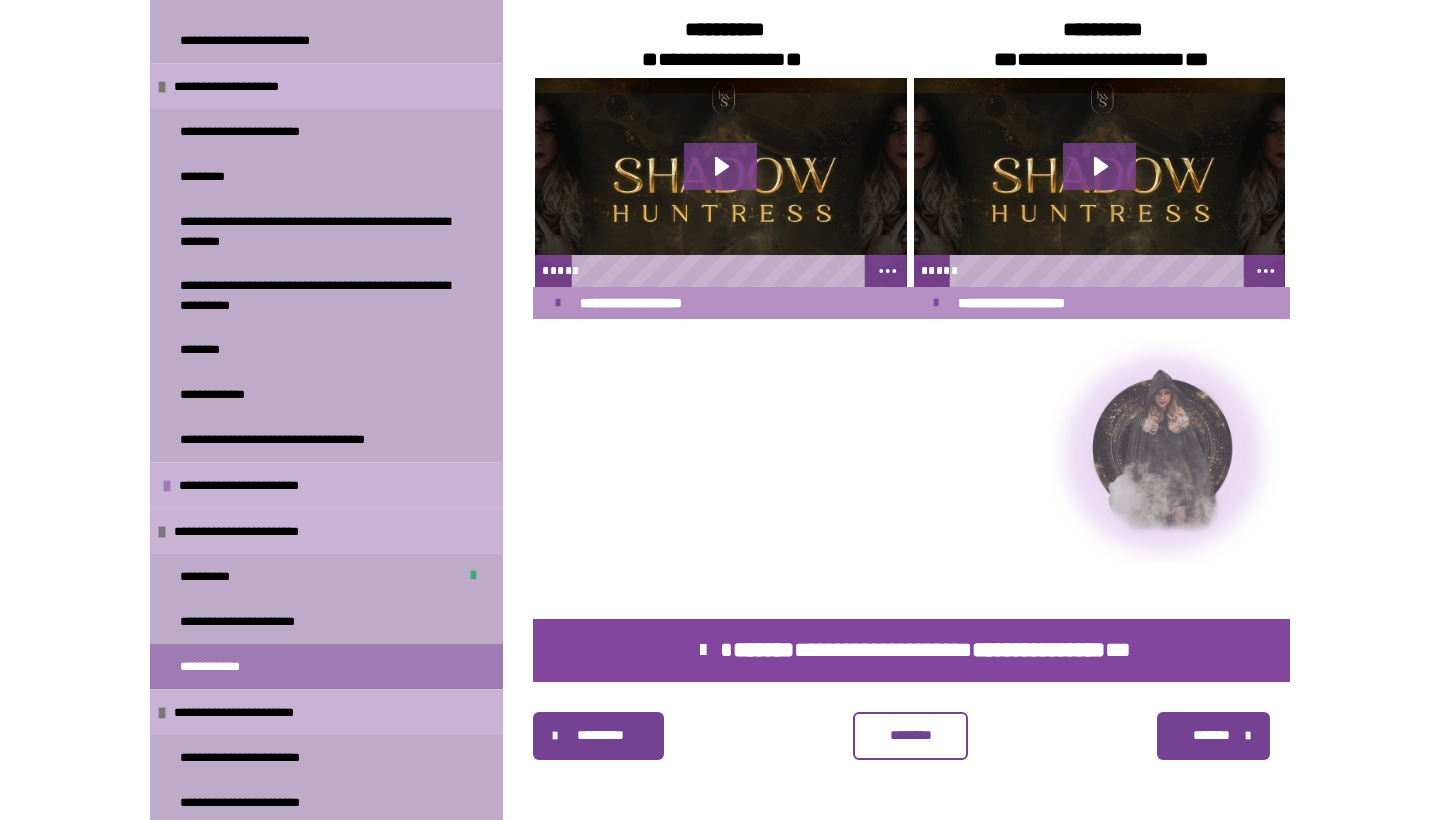 scroll, scrollTop: 905, scrollLeft: 0, axis: vertical 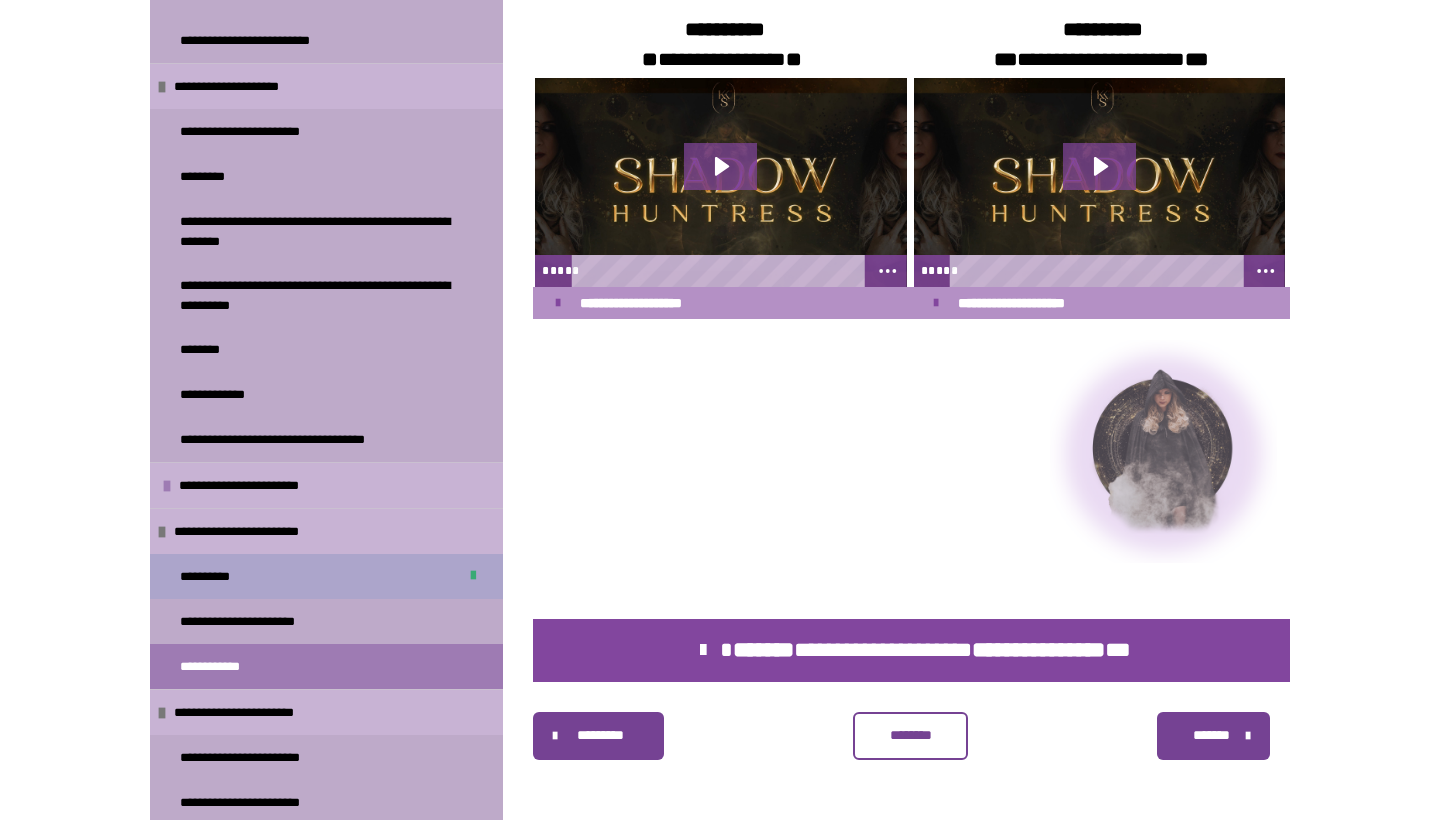 click on "**********" at bounding box center [212, 576] 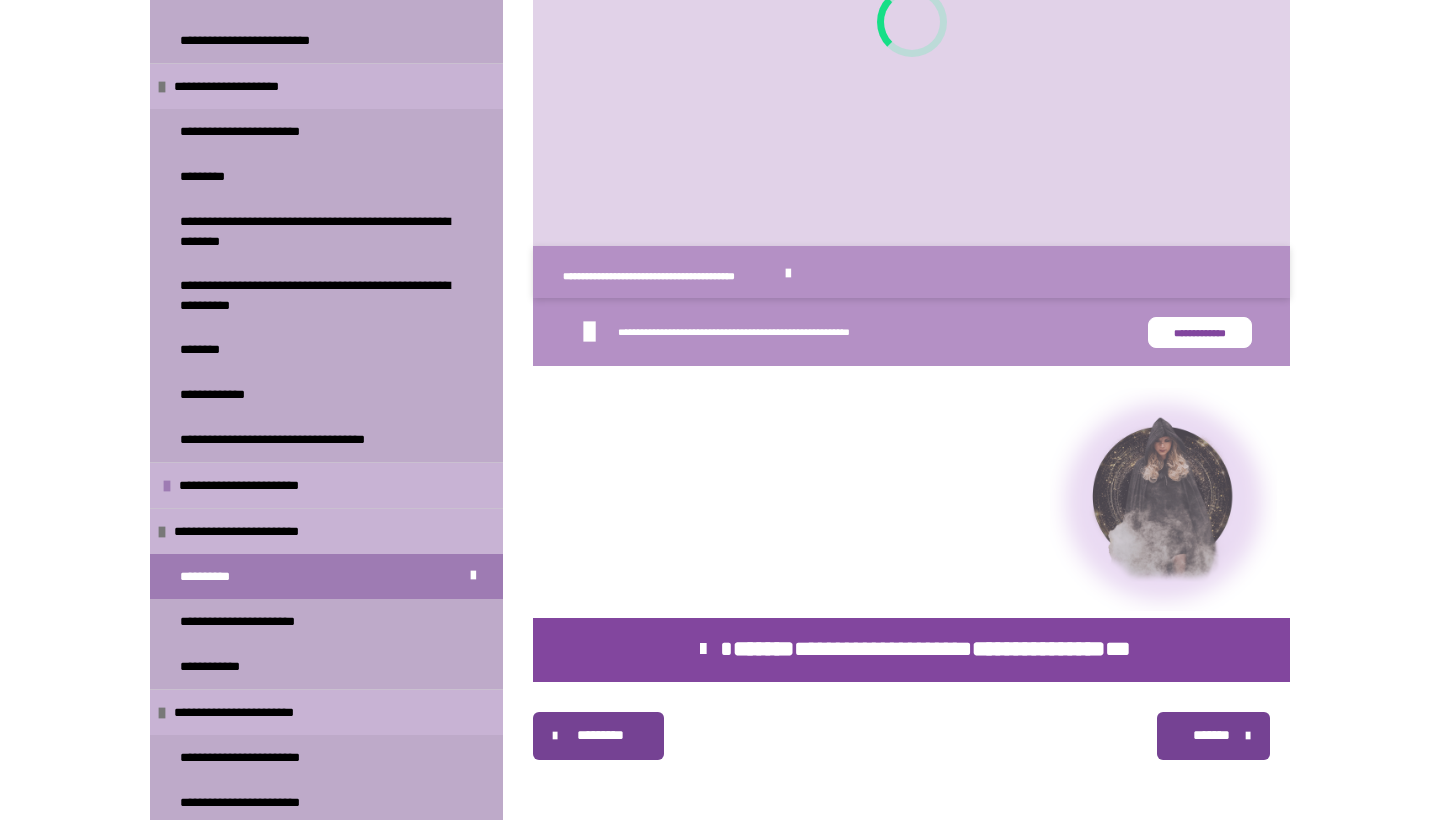 scroll, scrollTop: 3155, scrollLeft: 0, axis: vertical 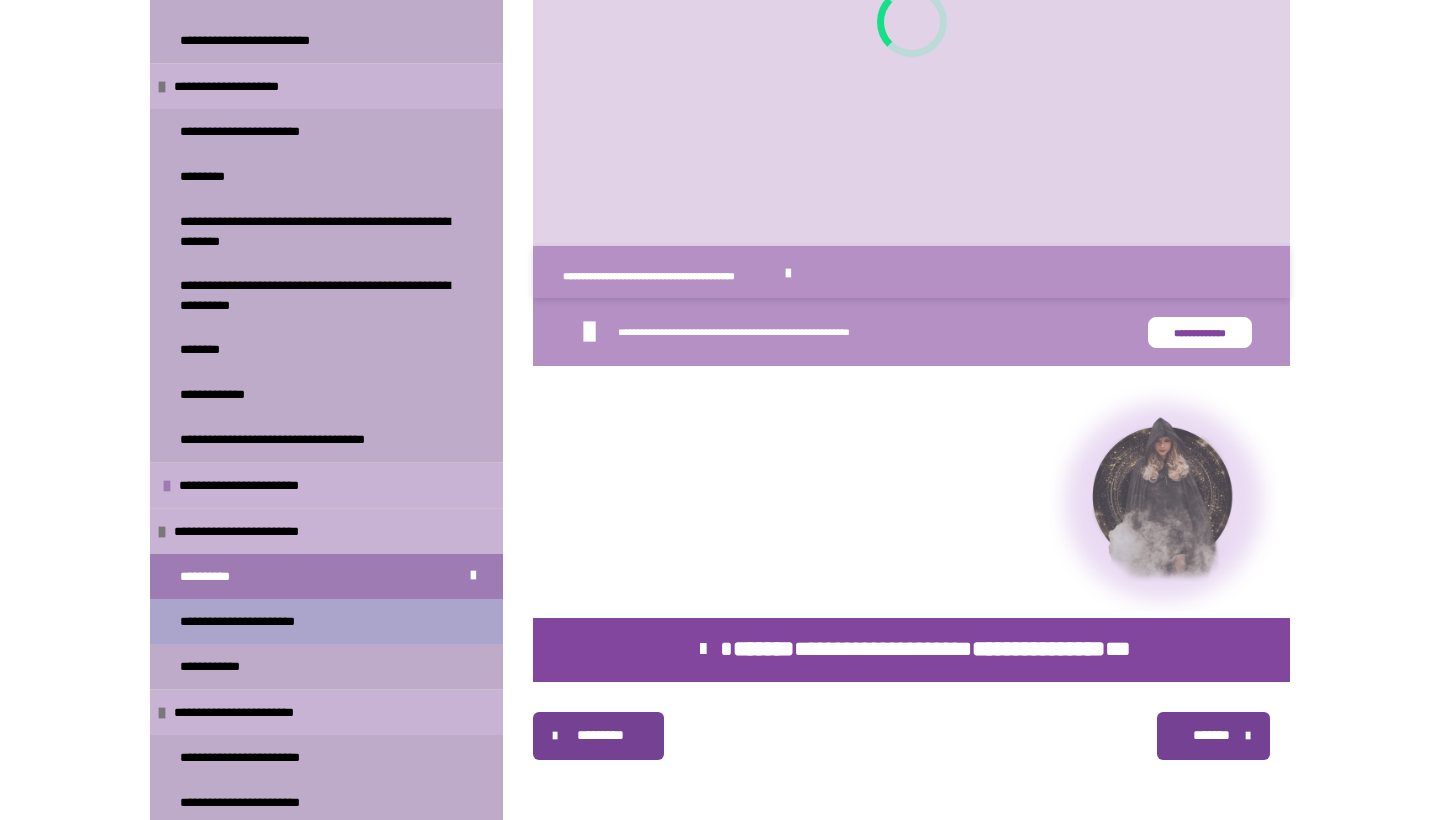click on "**********" at bounding box center (256, 621) 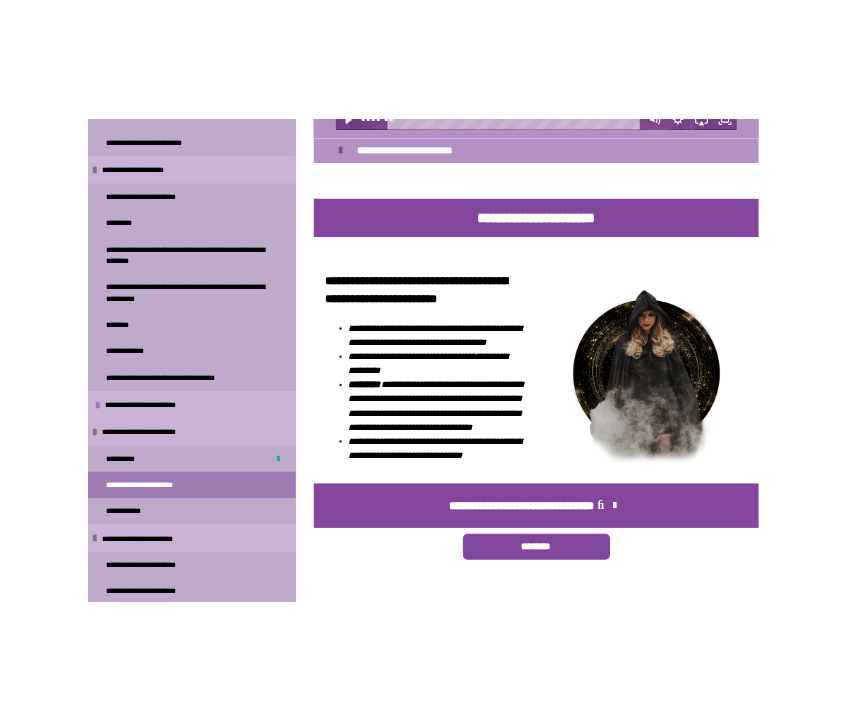 scroll, scrollTop: 1786, scrollLeft: 0, axis: vertical 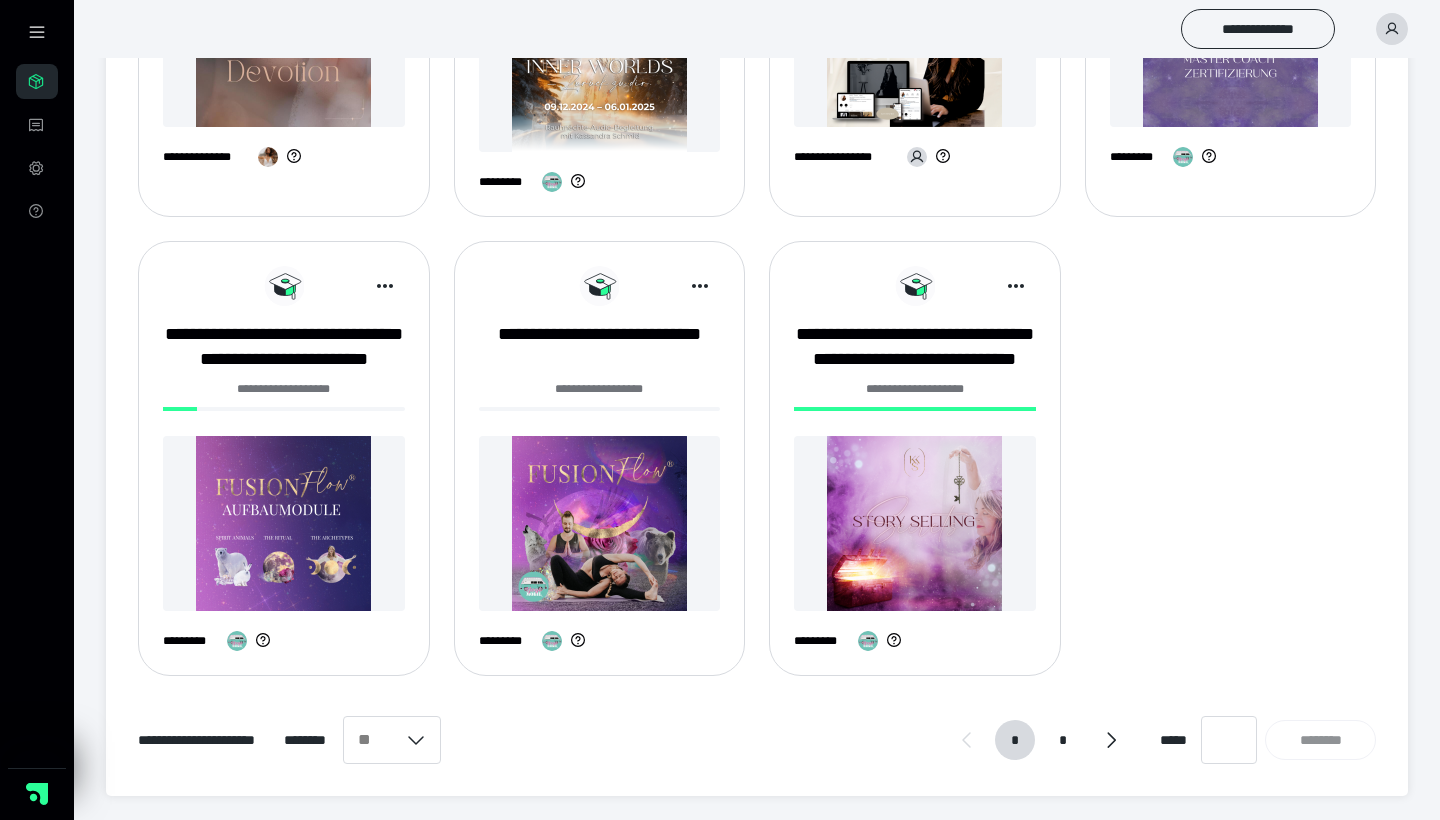 click at bounding box center (915, 523) 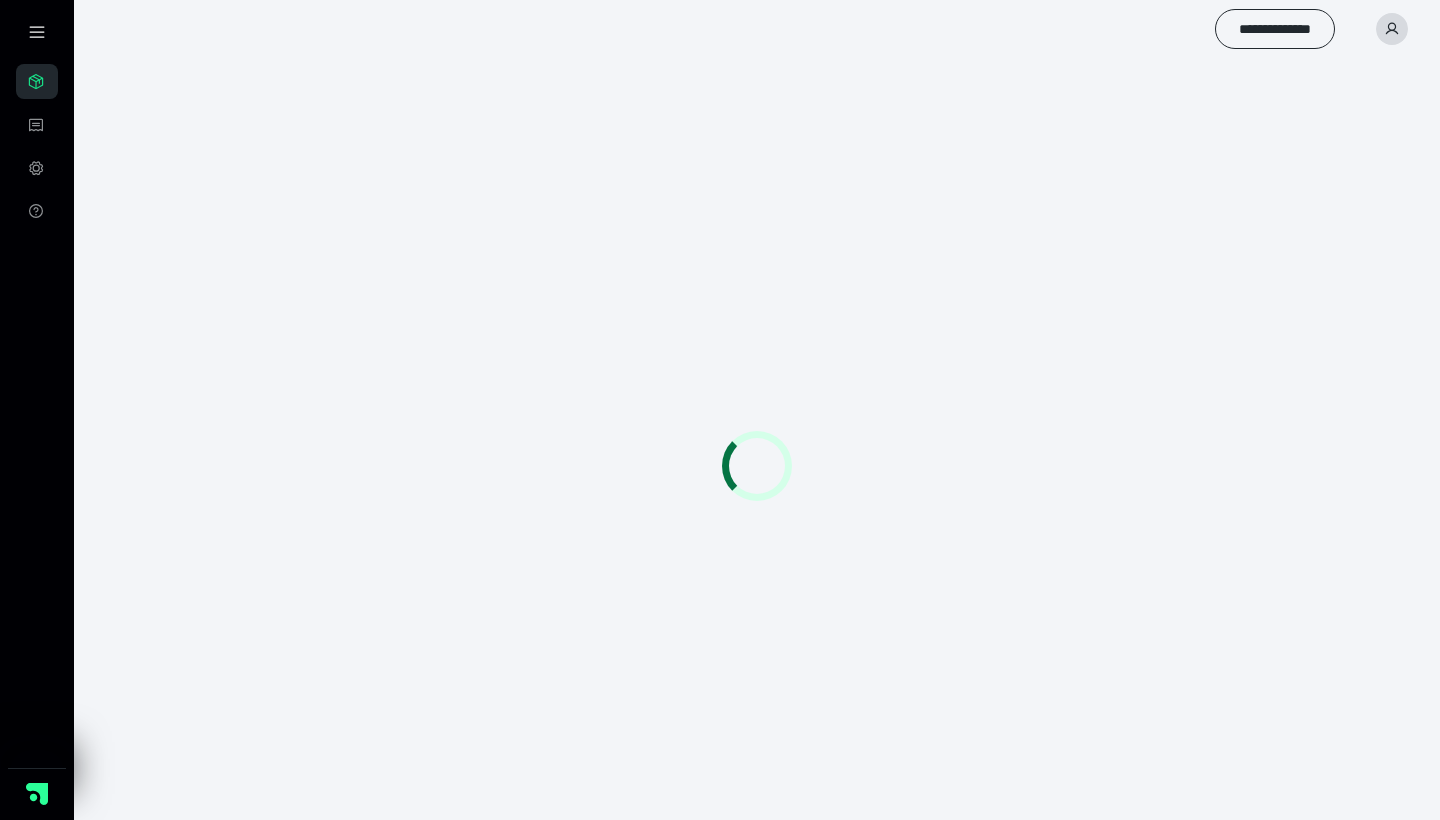 scroll, scrollTop: 0, scrollLeft: 0, axis: both 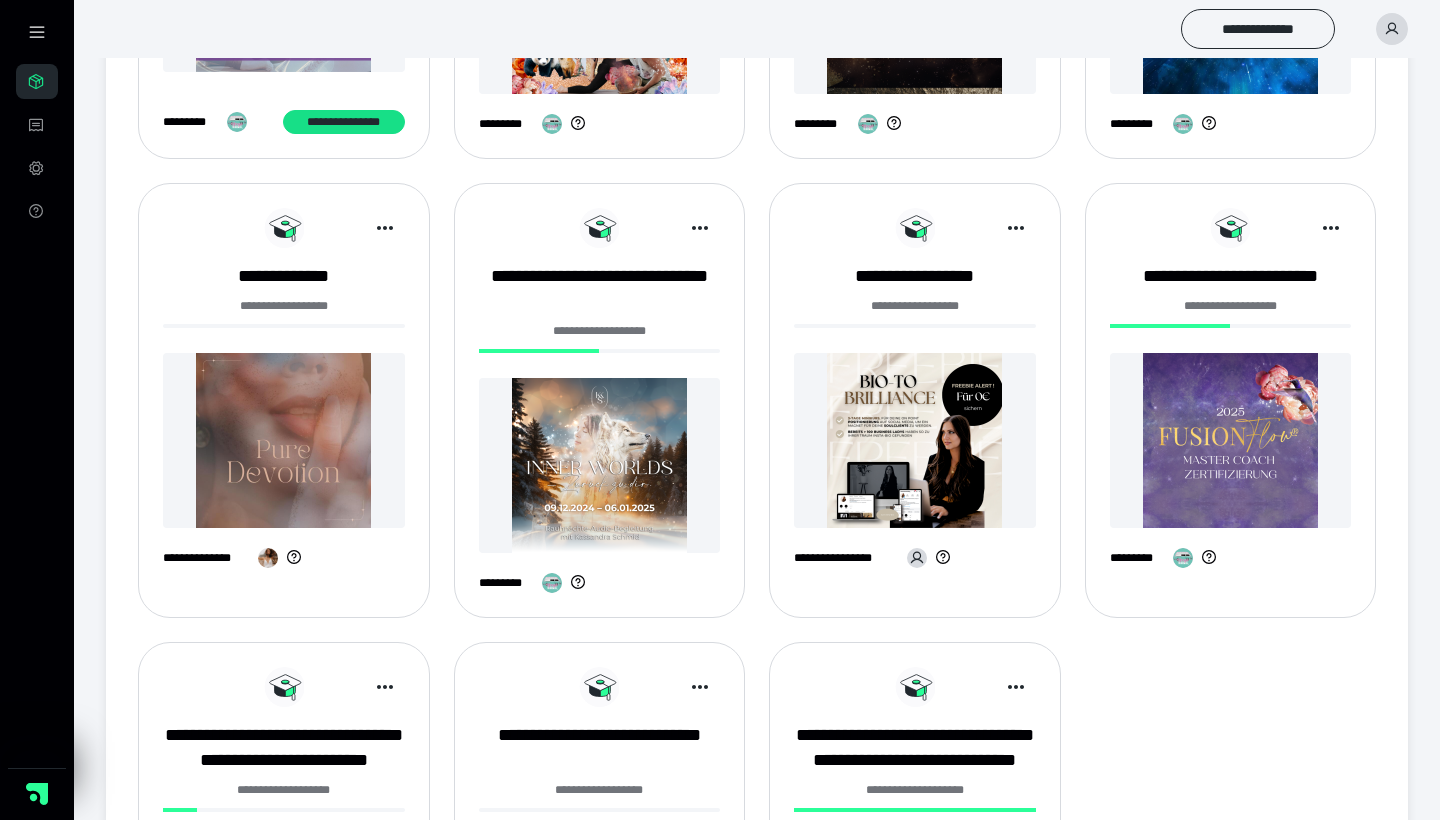 click at bounding box center (1231, 440) 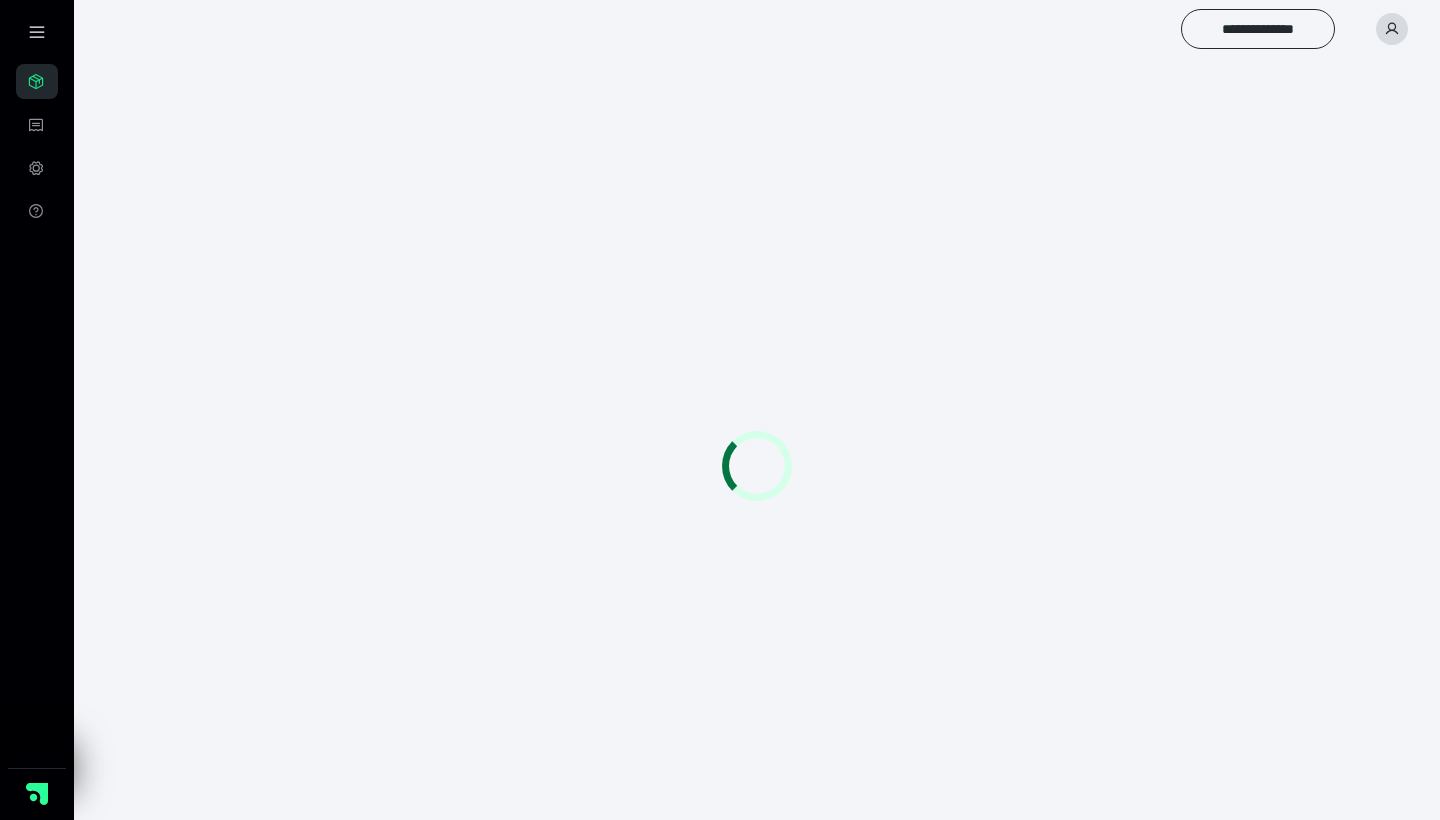 scroll, scrollTop: 0, scrollLeft: 0, axis: both 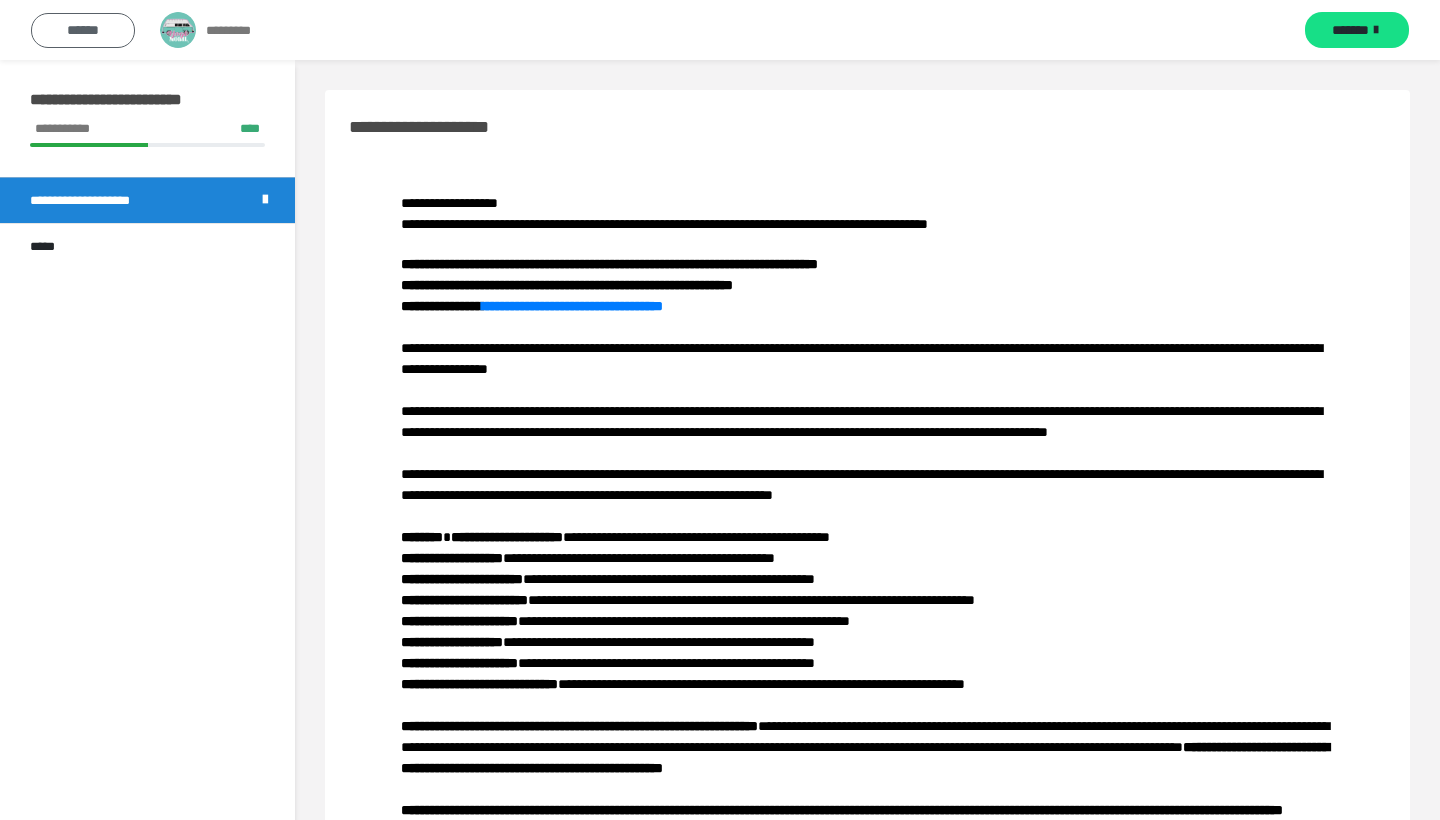 click on "******" at bounding box center (83, 30) 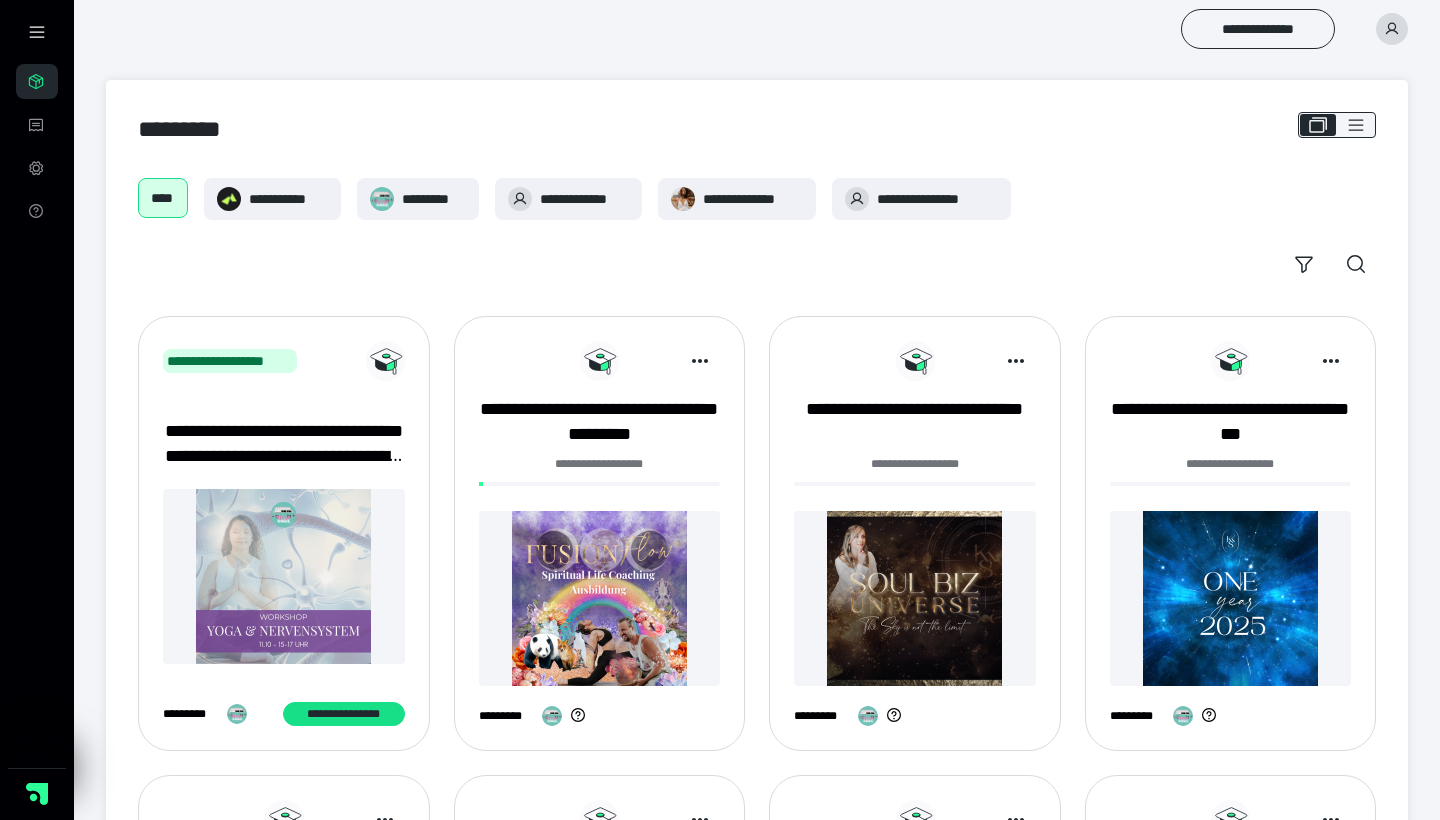 scroll, scrollTop: 592, scrollLeft: 0, axis: vertical 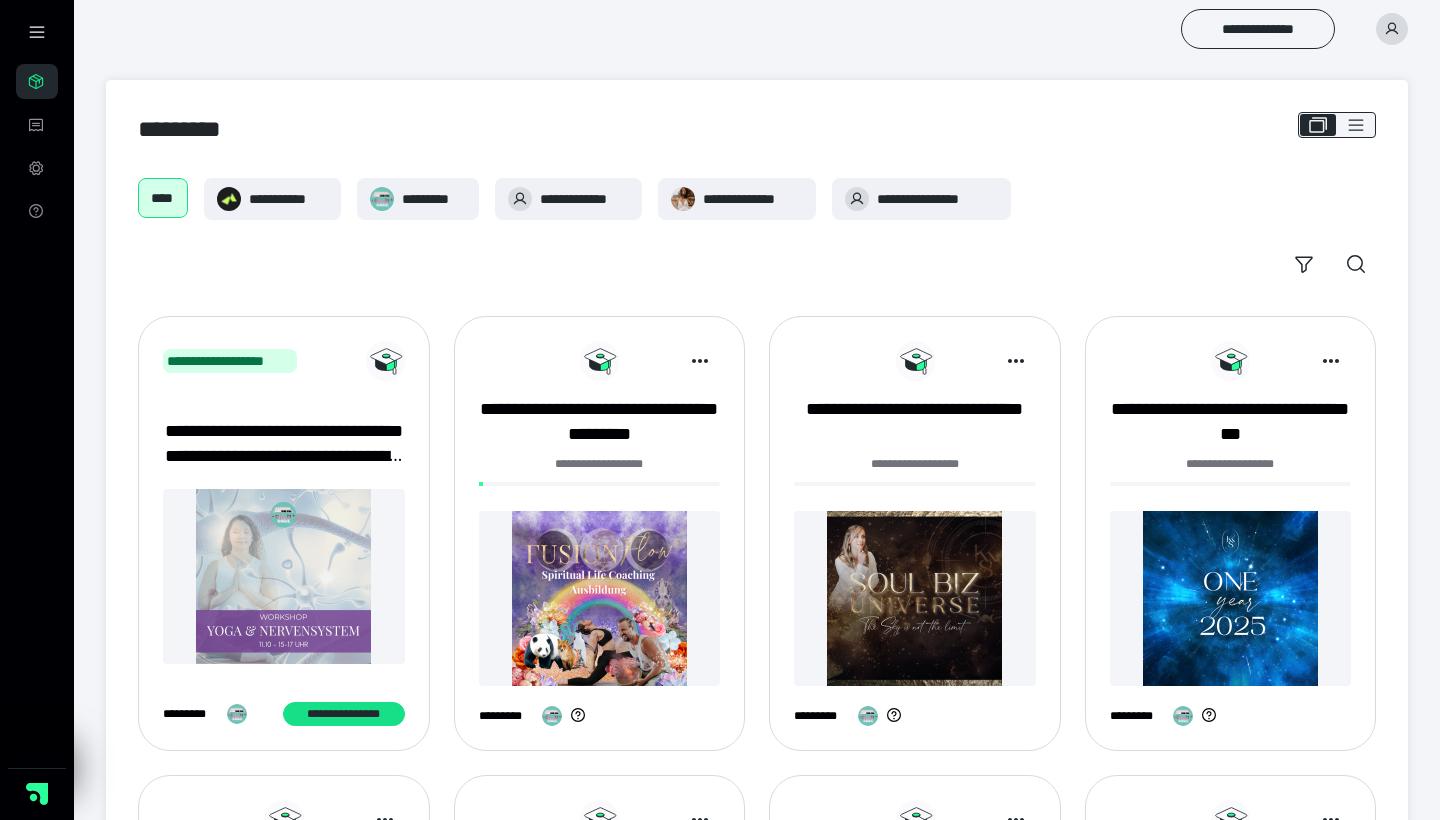 click at bounding box center (600, 598) 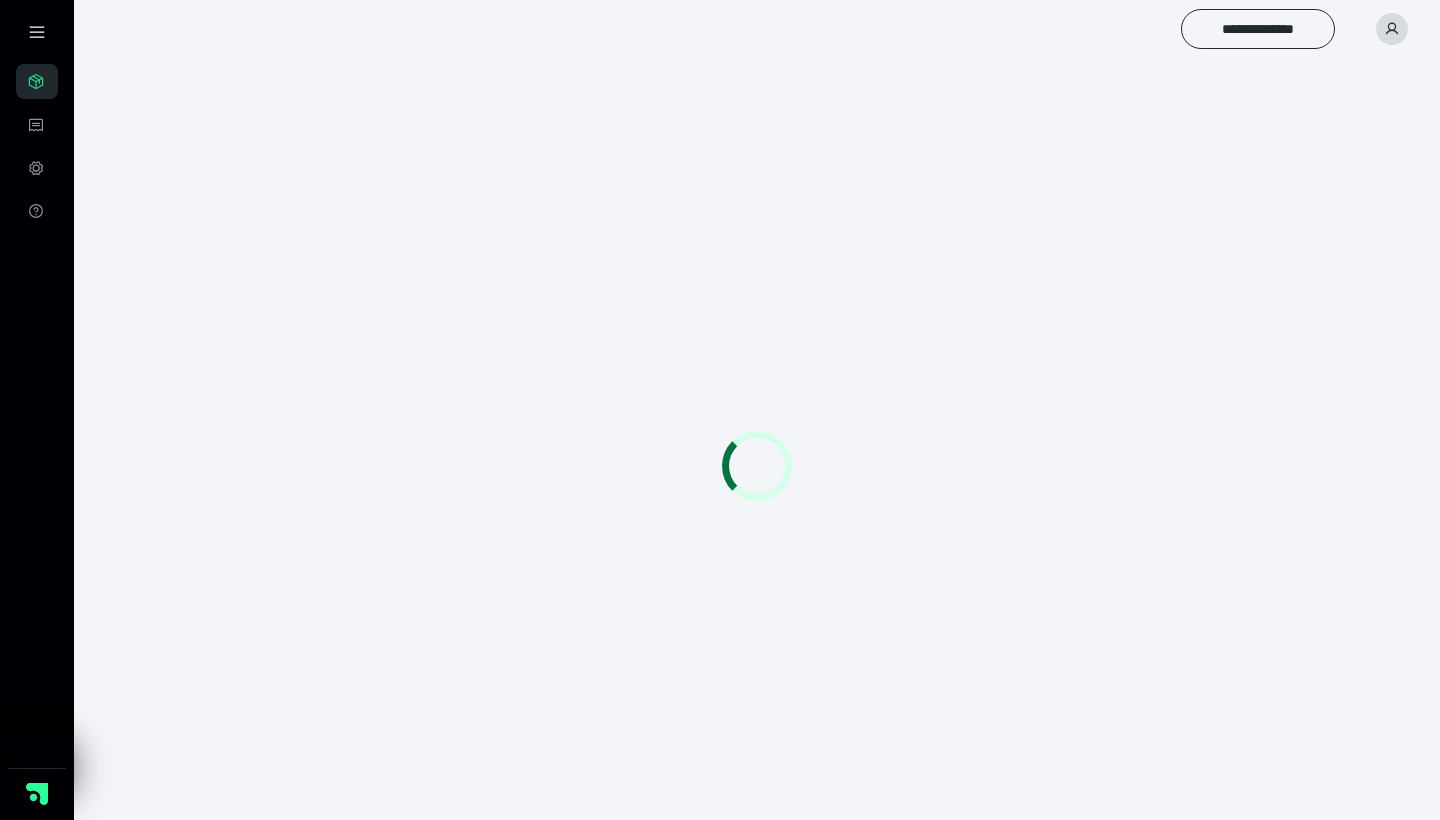 scroll, scrollTop: 0, scrollLeft: 0, axis: both 